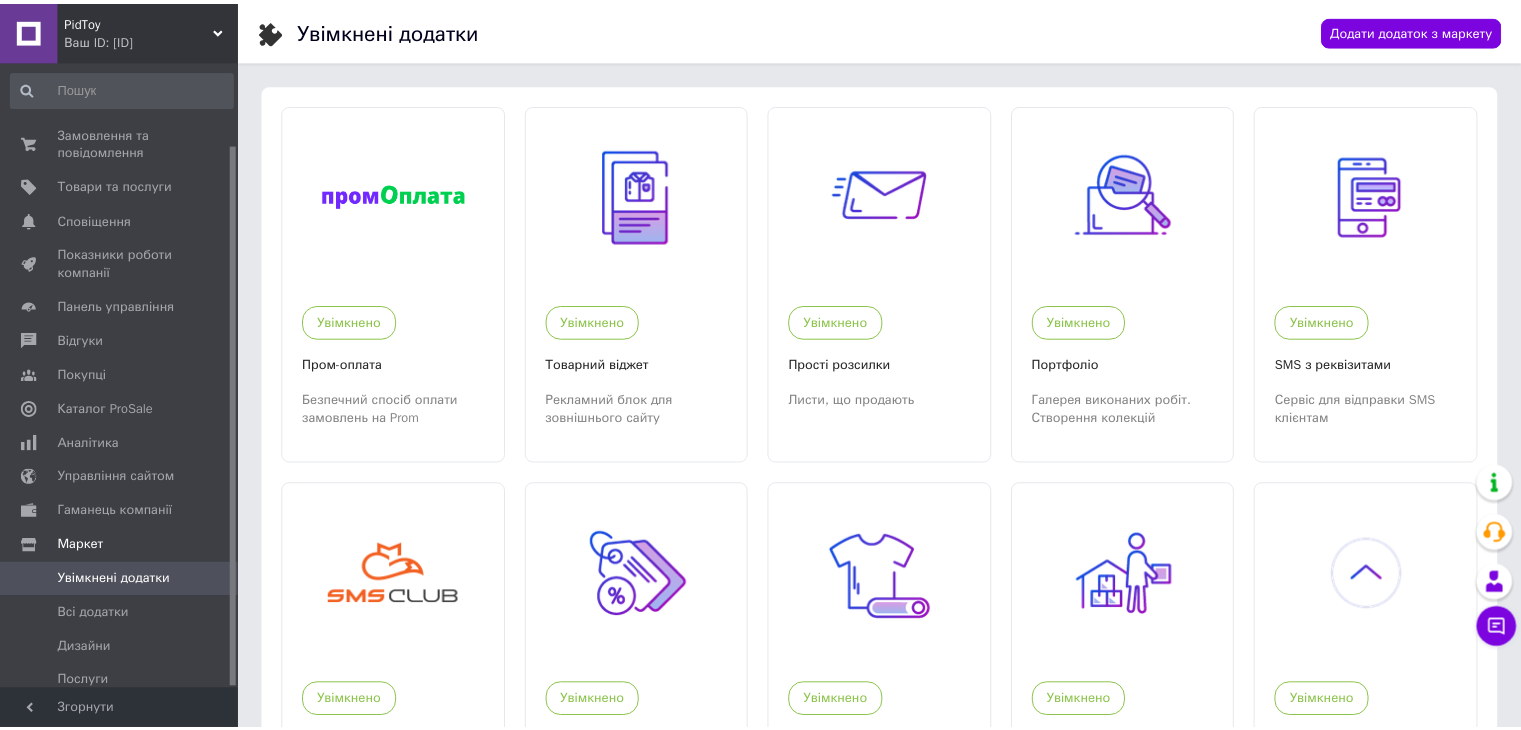 scroll, scrollTop: 0, scrollLeft: 0, axis: both 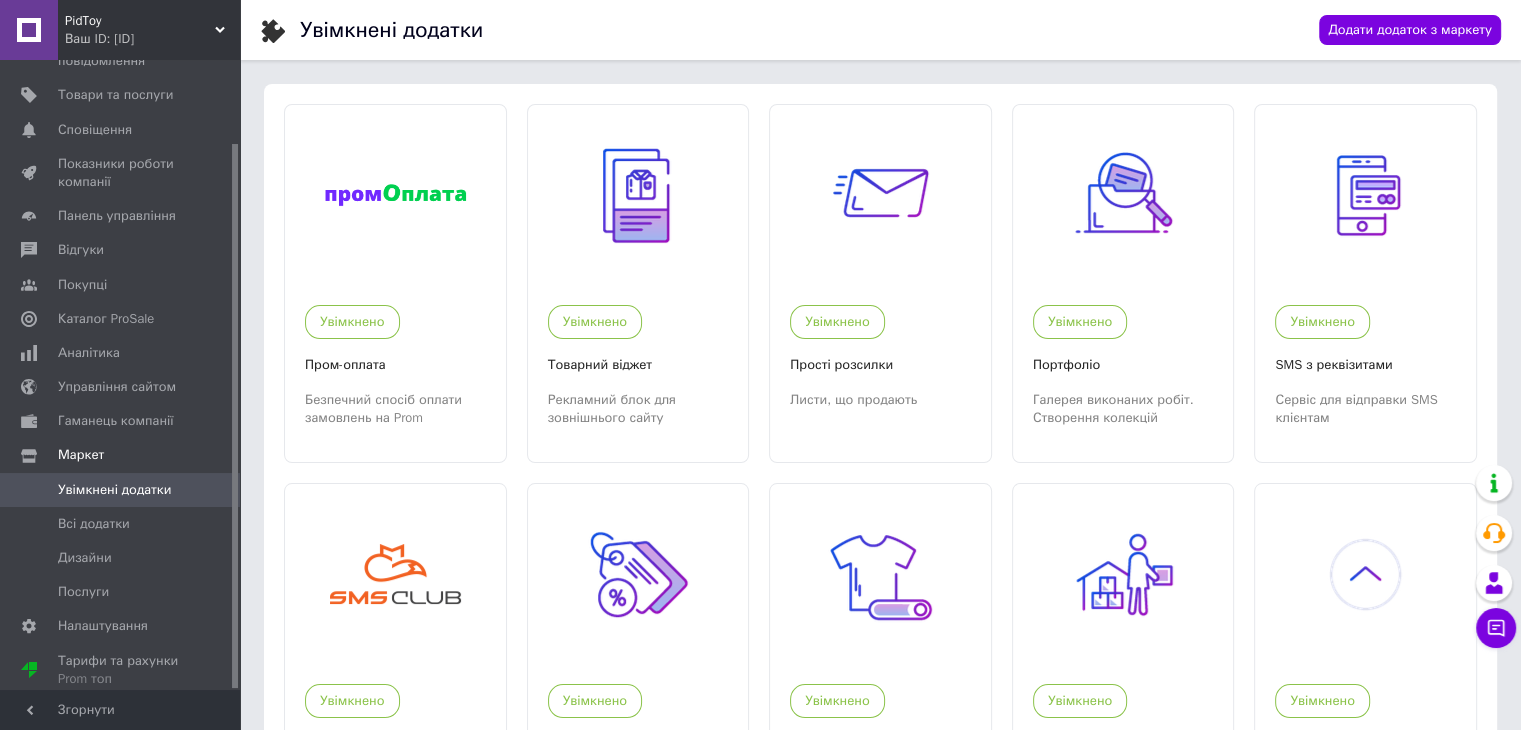 click on "Ваш ID: [ID]" at bounding box center [152, 39] 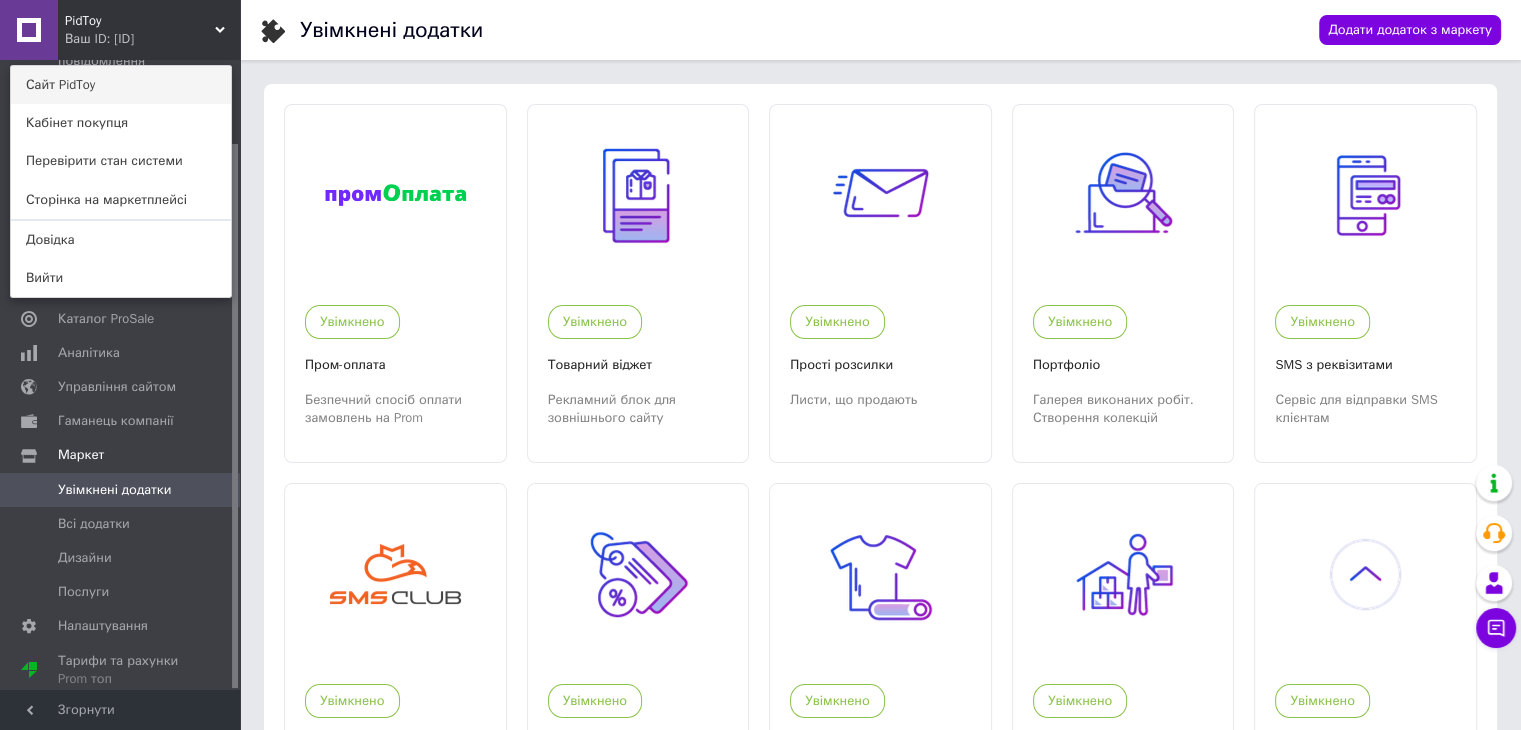 click on "Сайт PidToy" at bounding box center [121, 85] 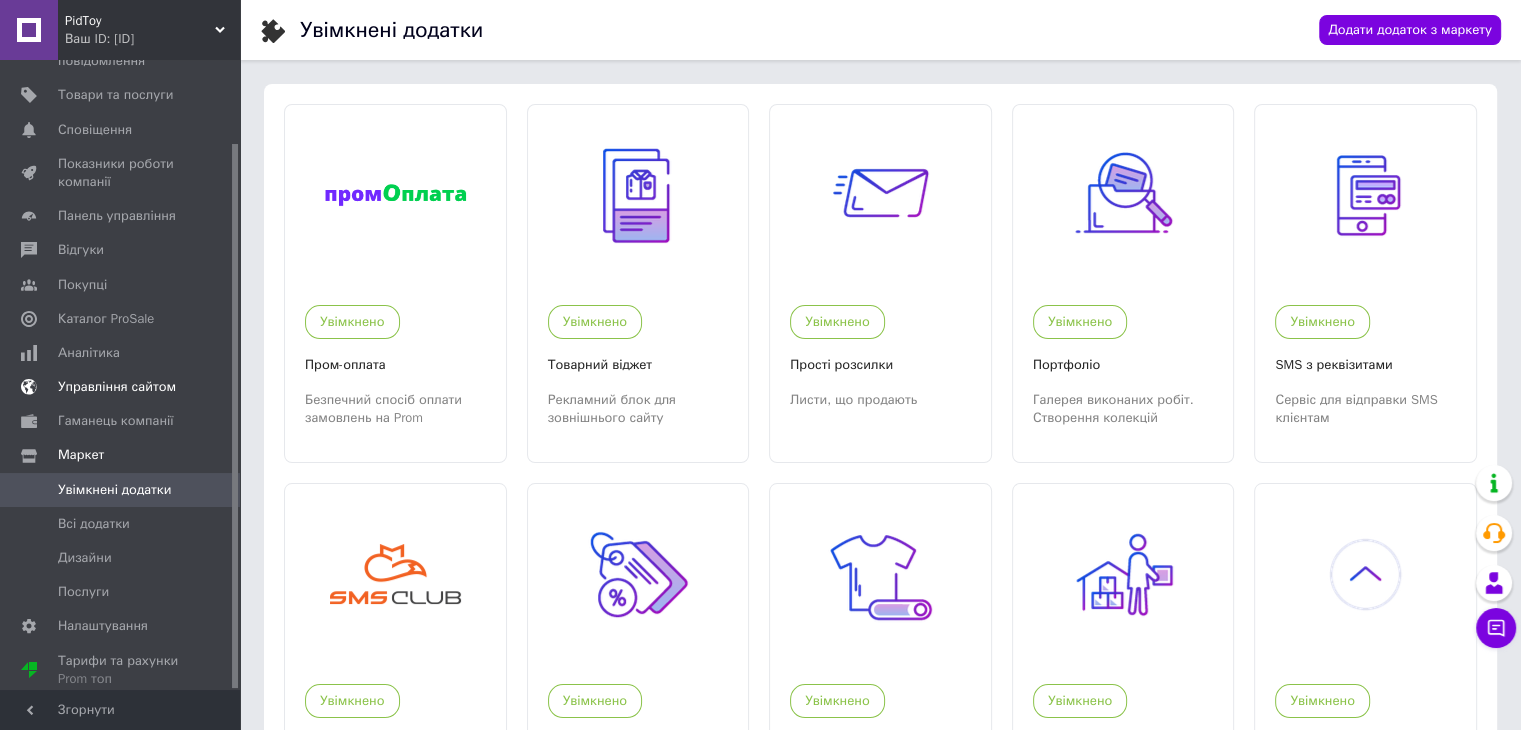 click on "Управління сайтом" at bounding box center (117, 387) 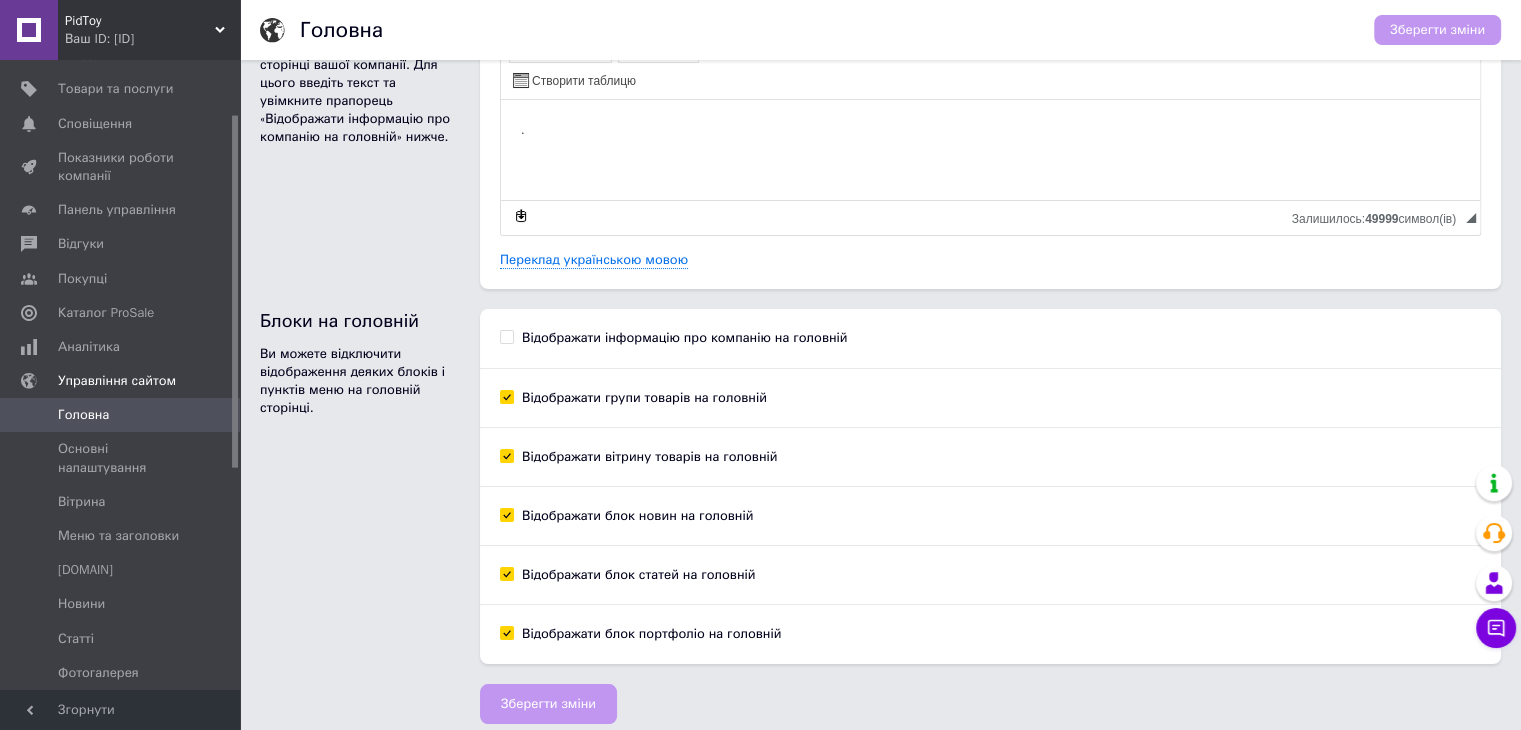 scroll, scrollTop: 107, scrollLeft: 0, axis: vertical 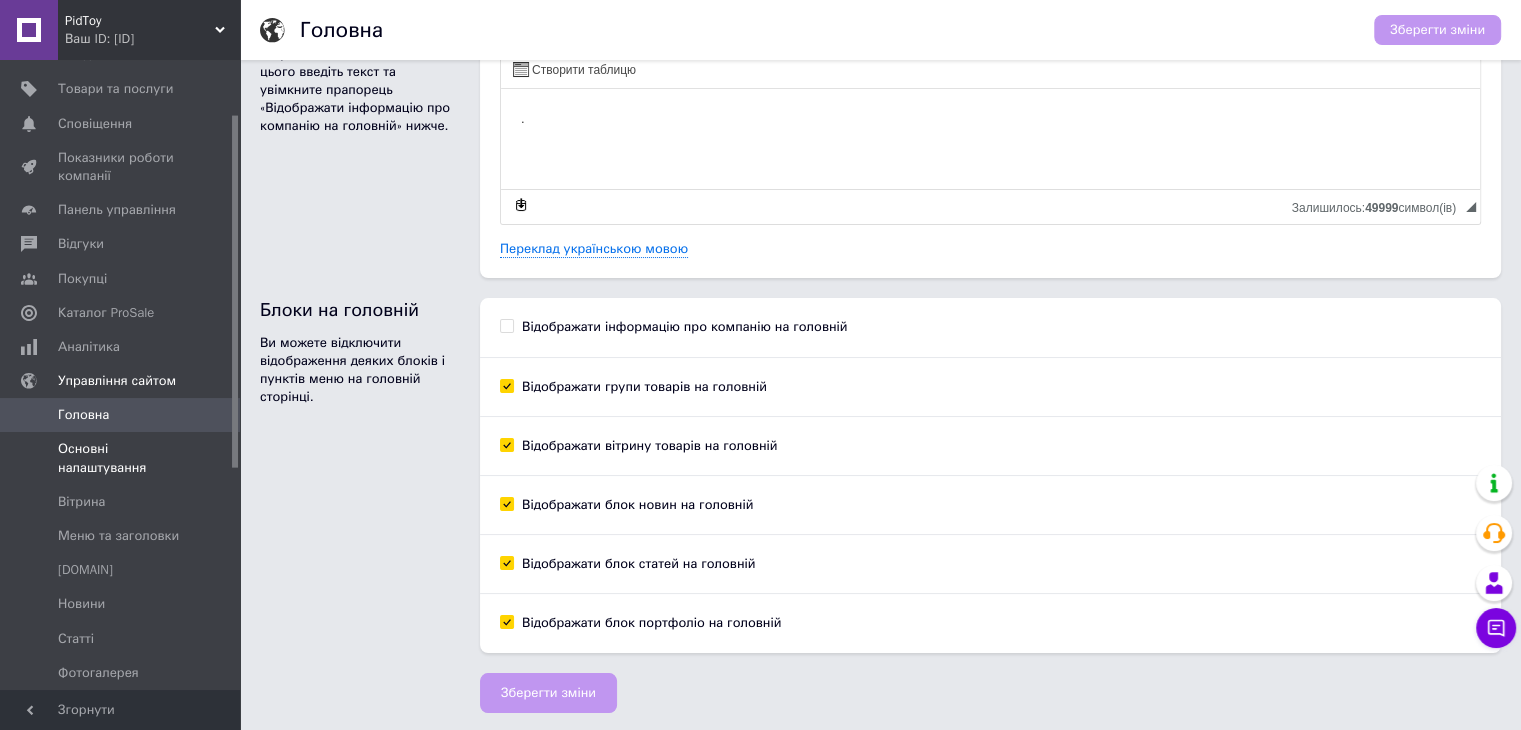 click on "Основні налаштування" at bounding box center (121, 458) 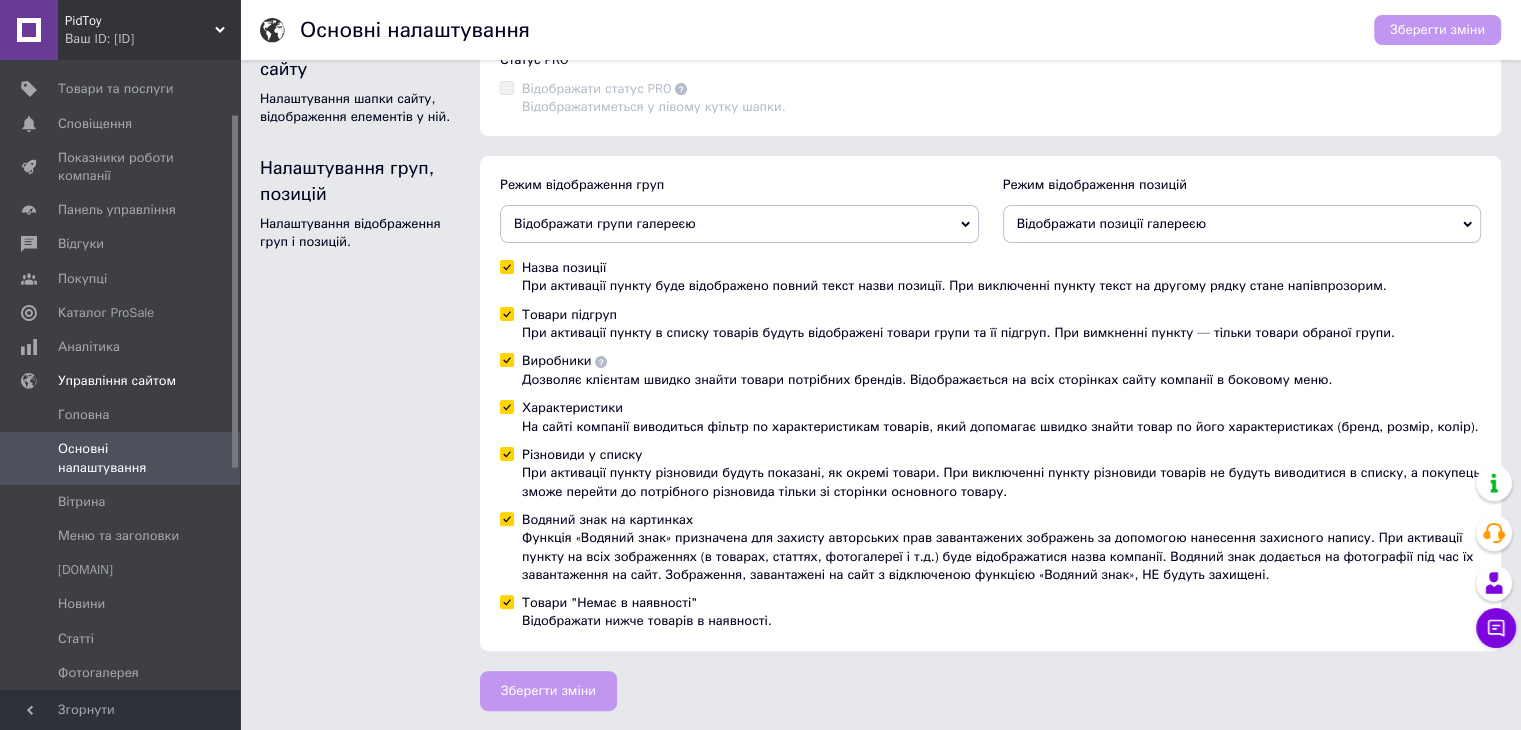 scroll, scrollTop: 0, scrollLeft: 0, axis: both 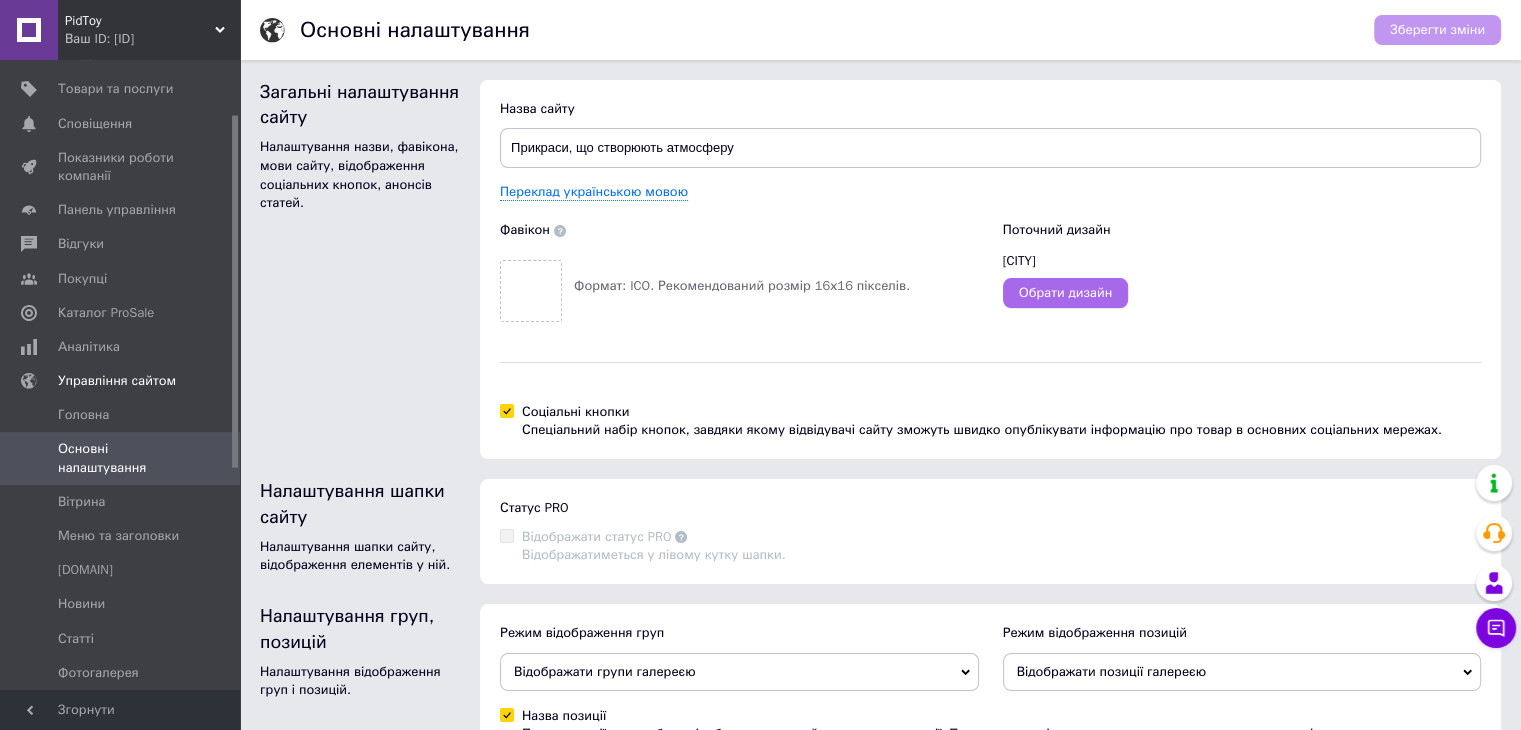 click on "Обрати дизайн" at bounding box center [1066, 293] 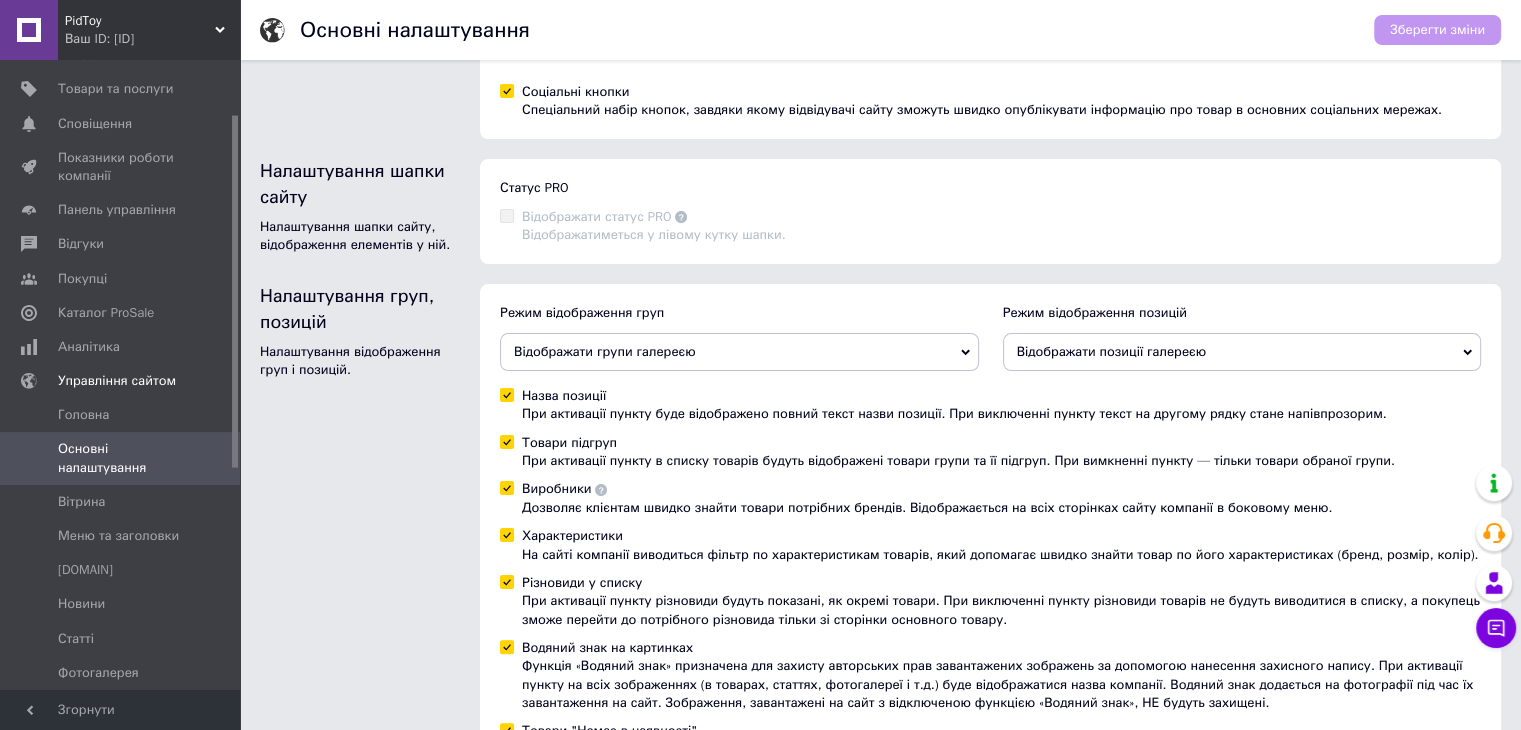 scroll, scrollTop: 448, scrollLeft: 0, axis: vertical 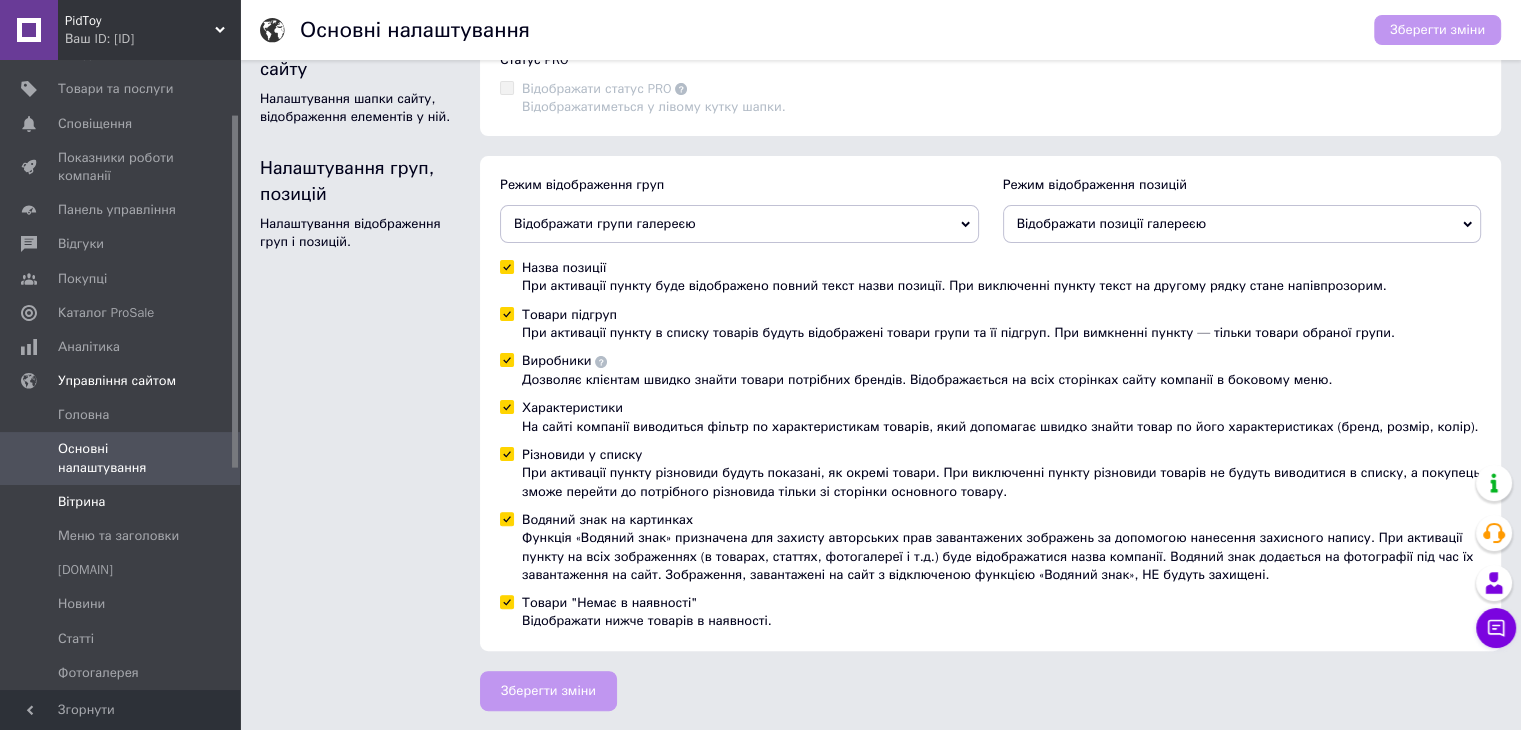 click on "Вітрина" at bounding box center (121, 502) 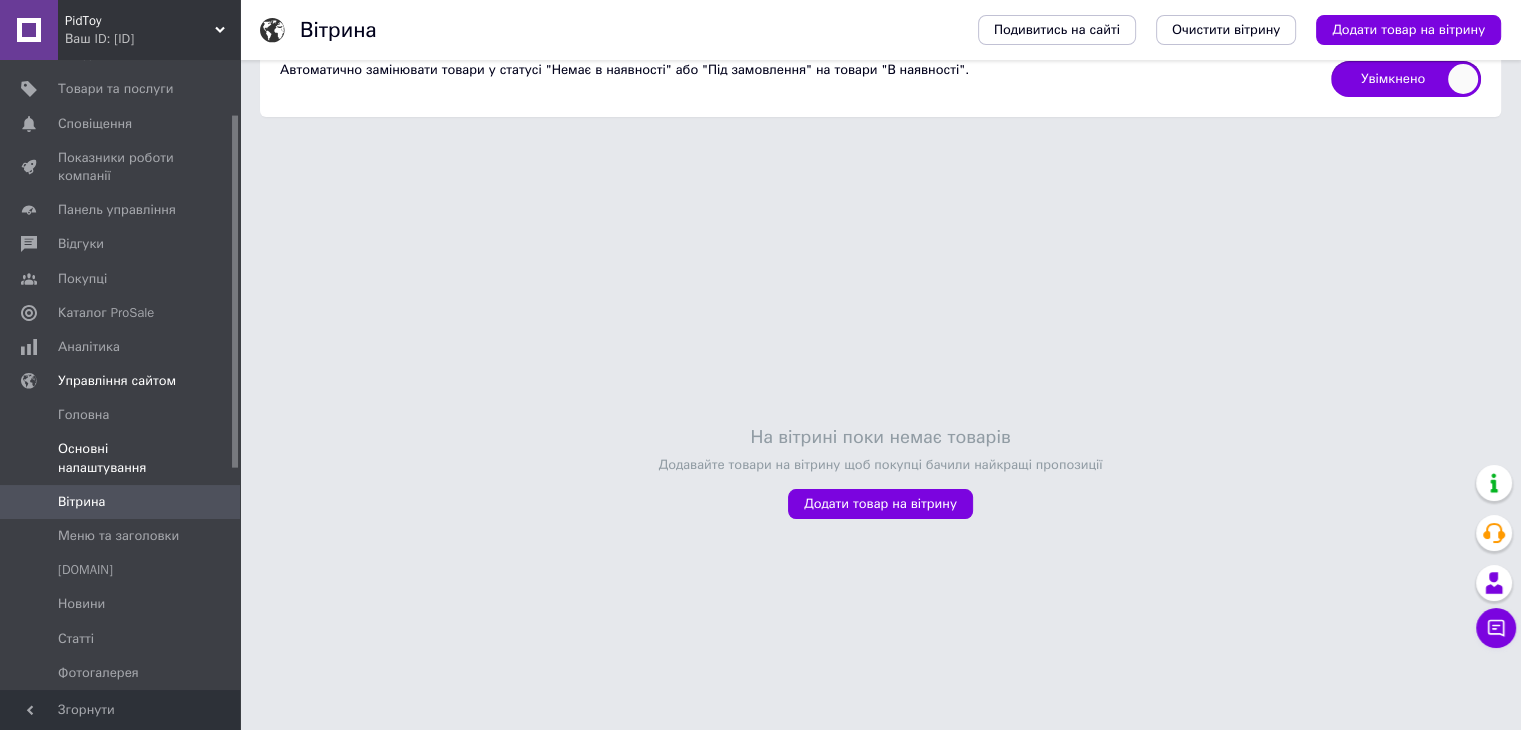 scroll, scrollTop: 116, scrollLeft: 0, axis: vertical 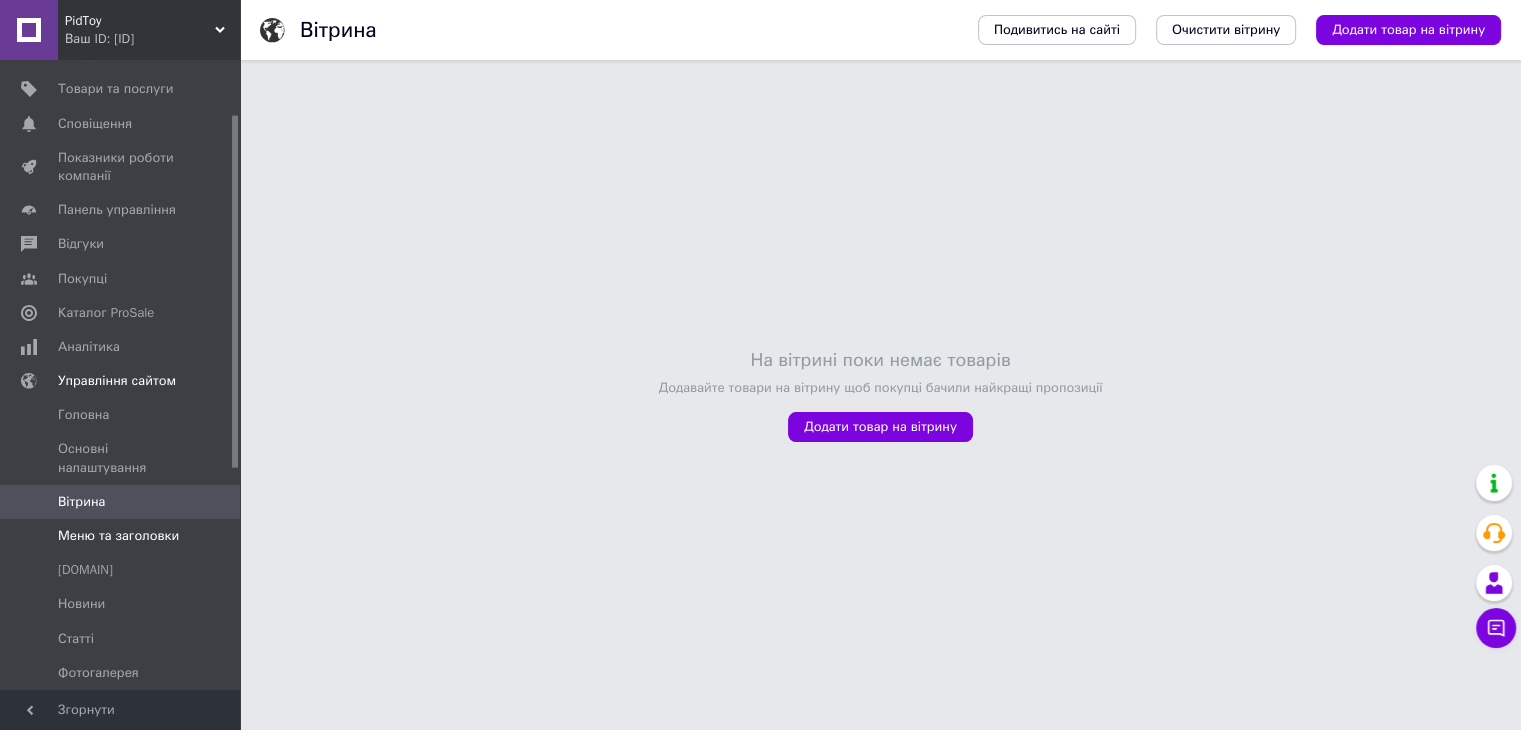 click on "Меню та заголовки" at bounding box center [118, 536] 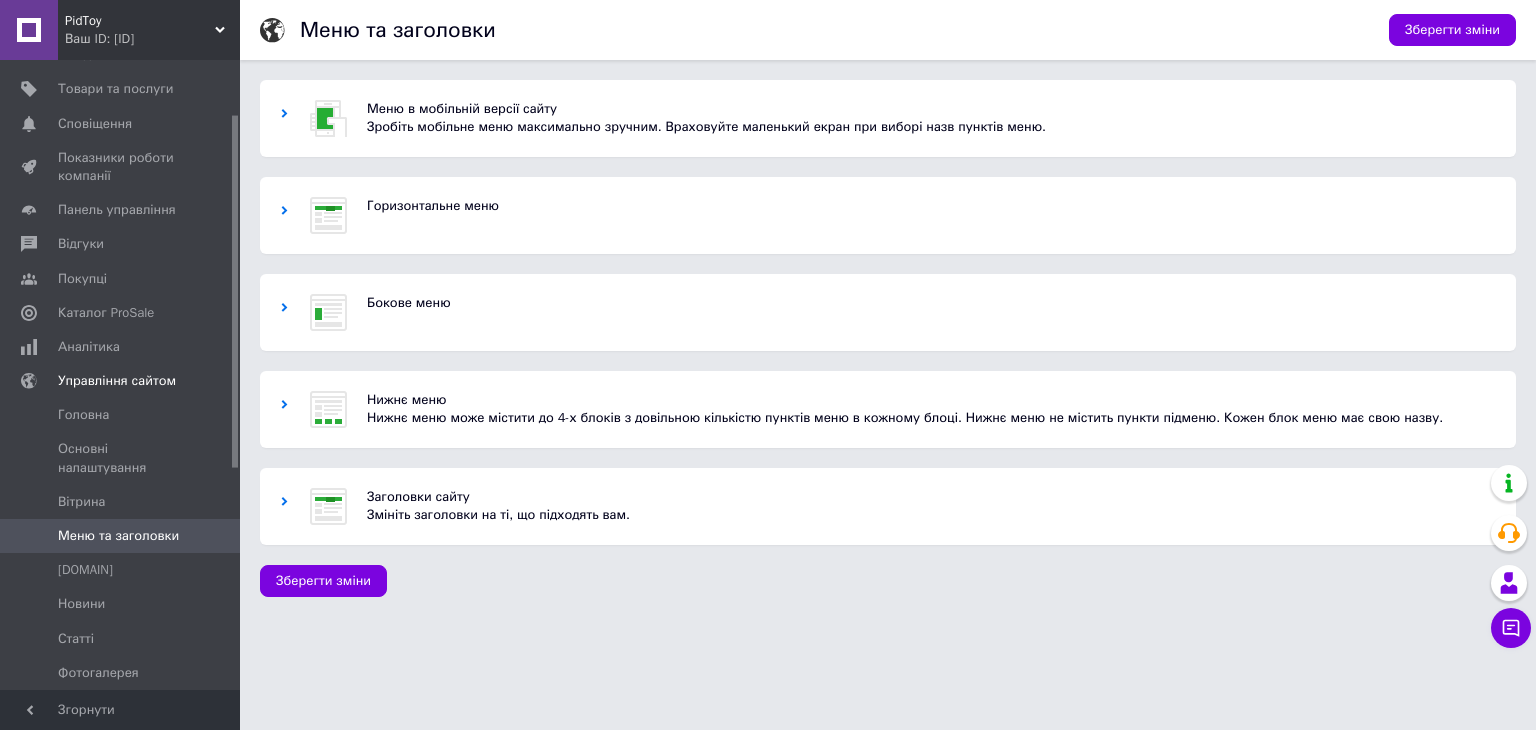 click on "Меню в мобільній версії сайту" at bounding box center [931, 109] 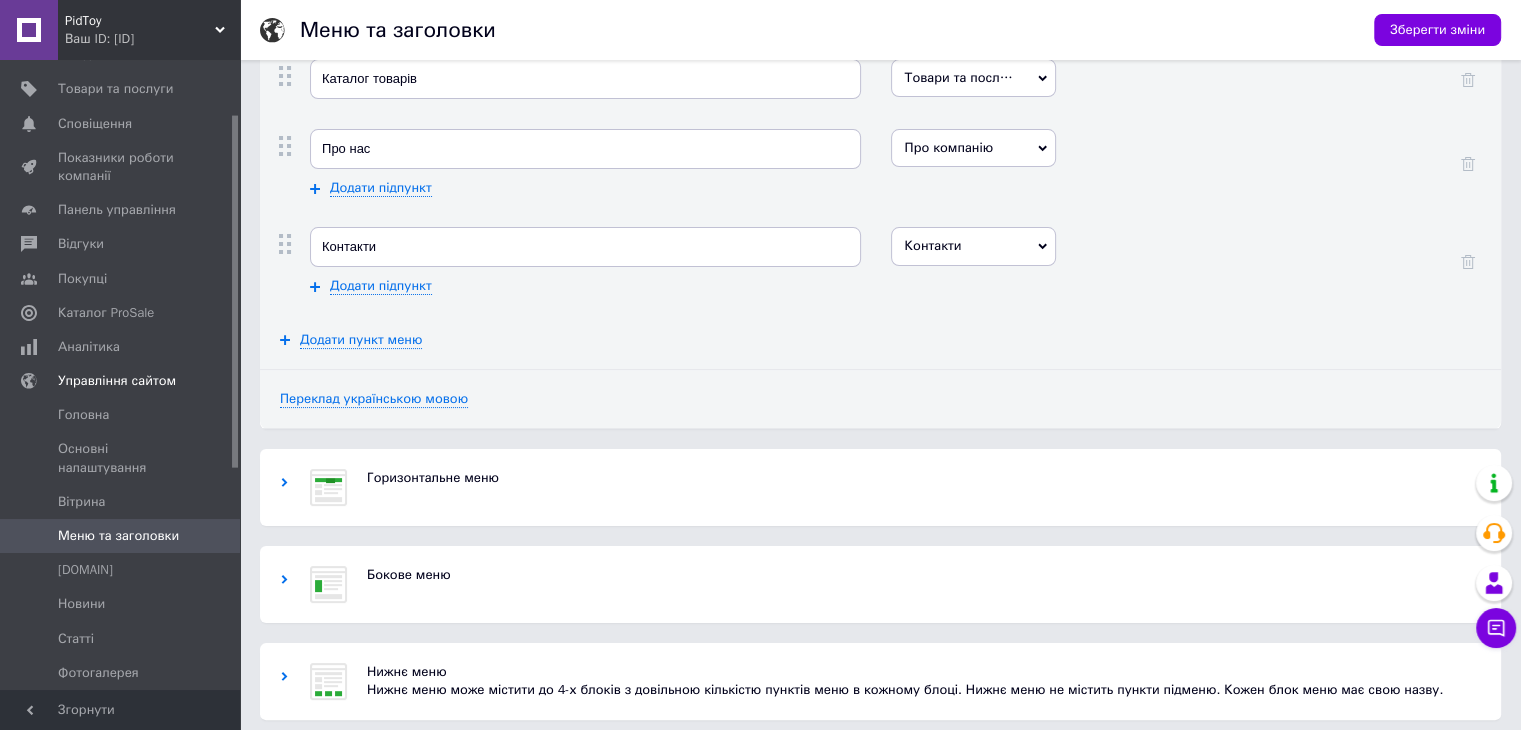 scroll, scrollTop: 418, scrollLeft: 0, axis: vertical 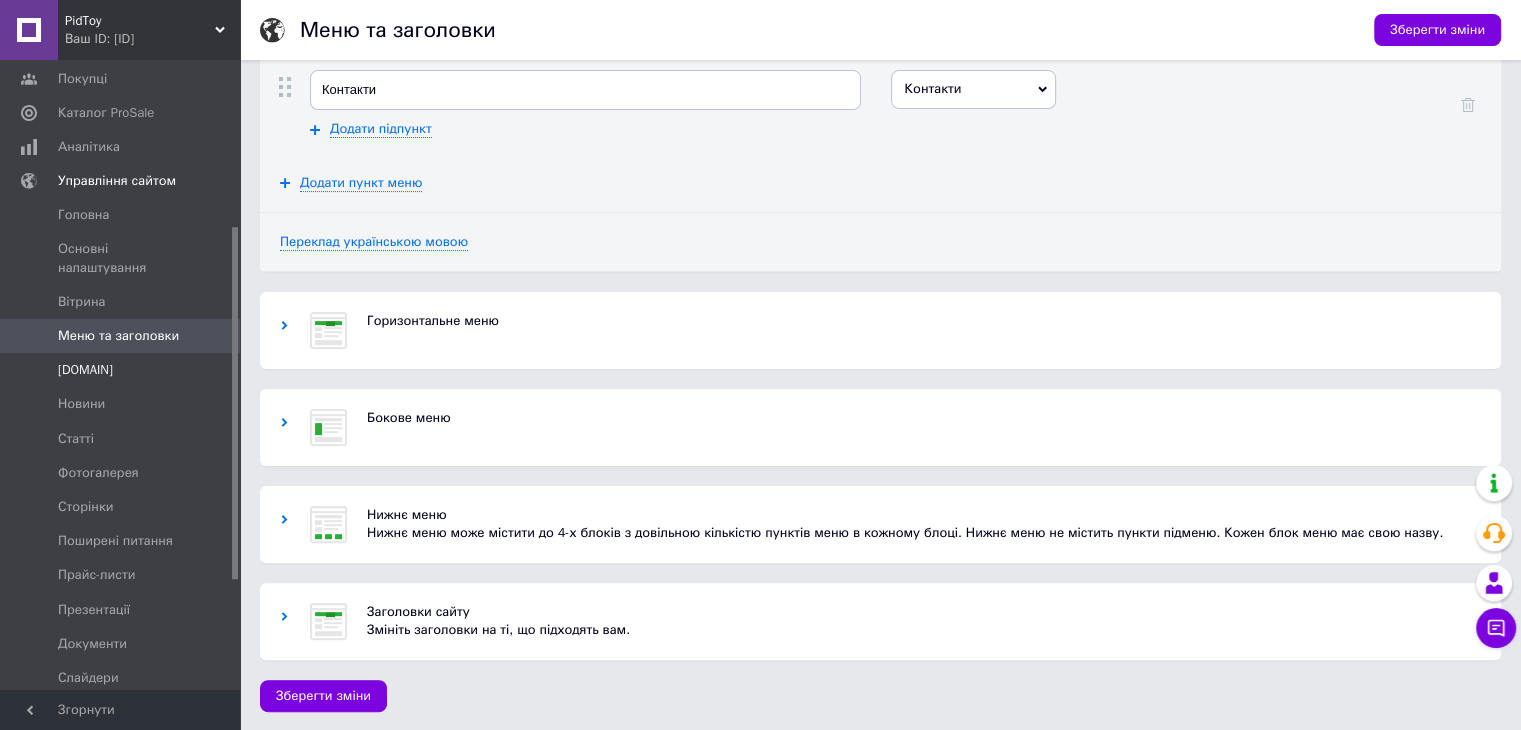 click on "[DOMAIN]" at bounding box center [123, 370] 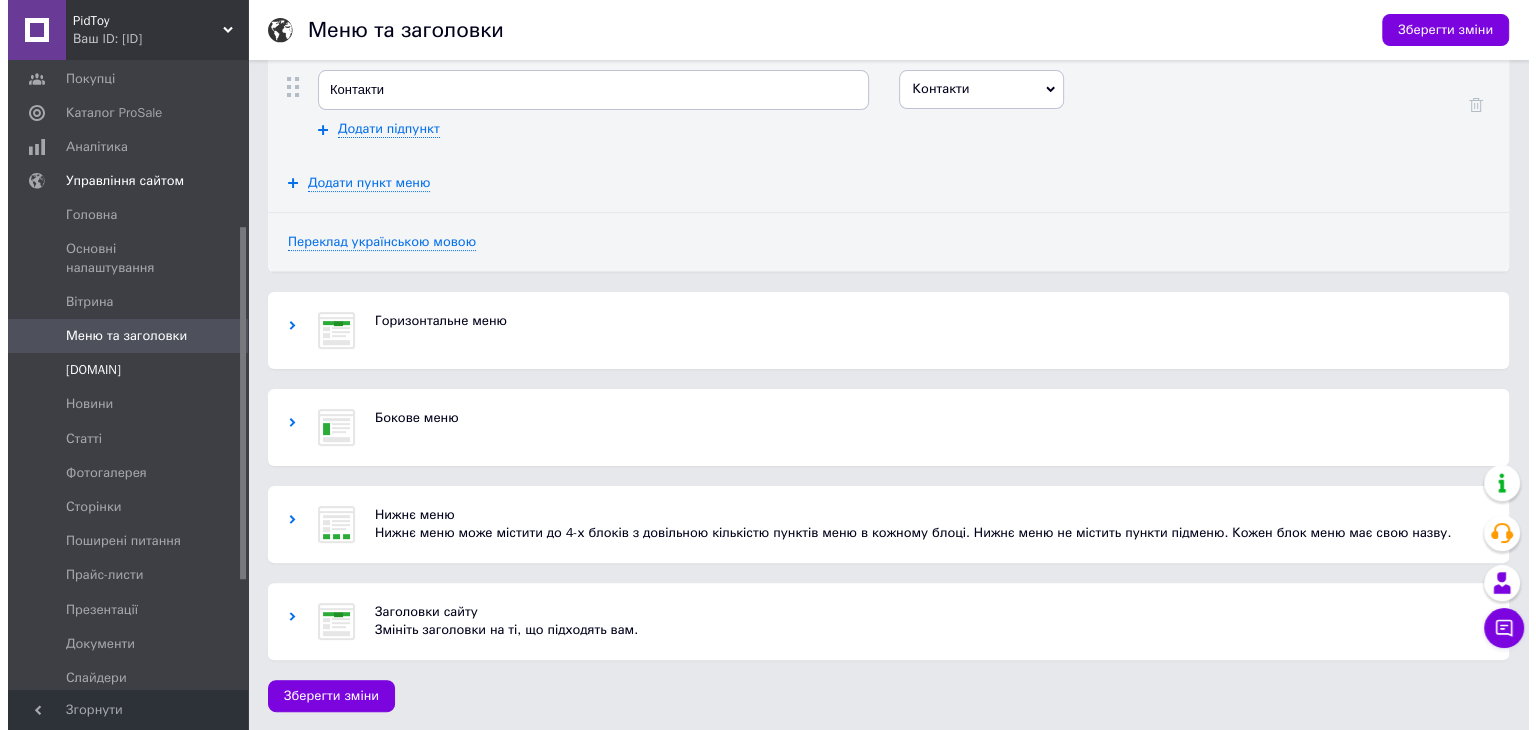 scroll, scrollTop: 0, scrollLeft: 0, axis: both 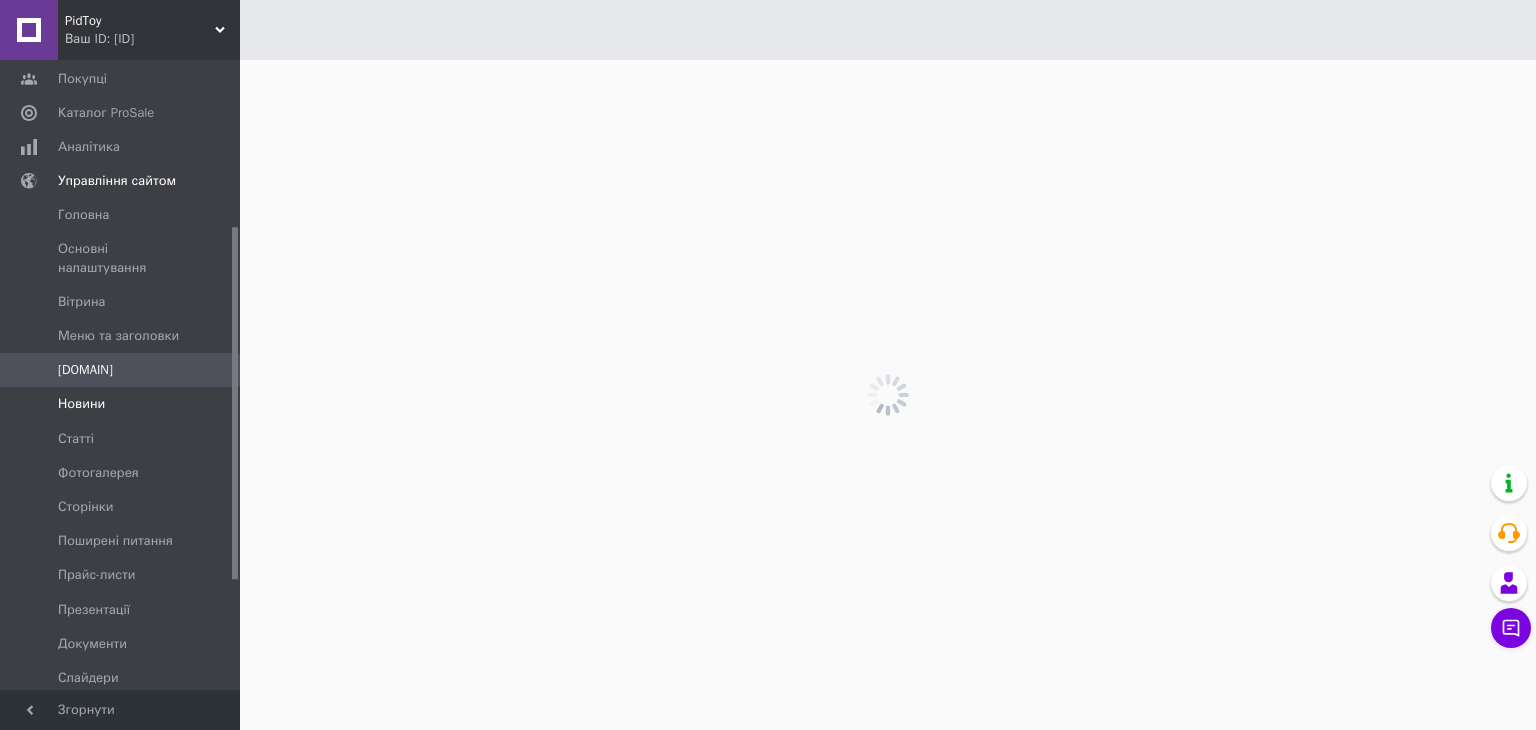 click on "Новини" at bounding box center [121, 404] 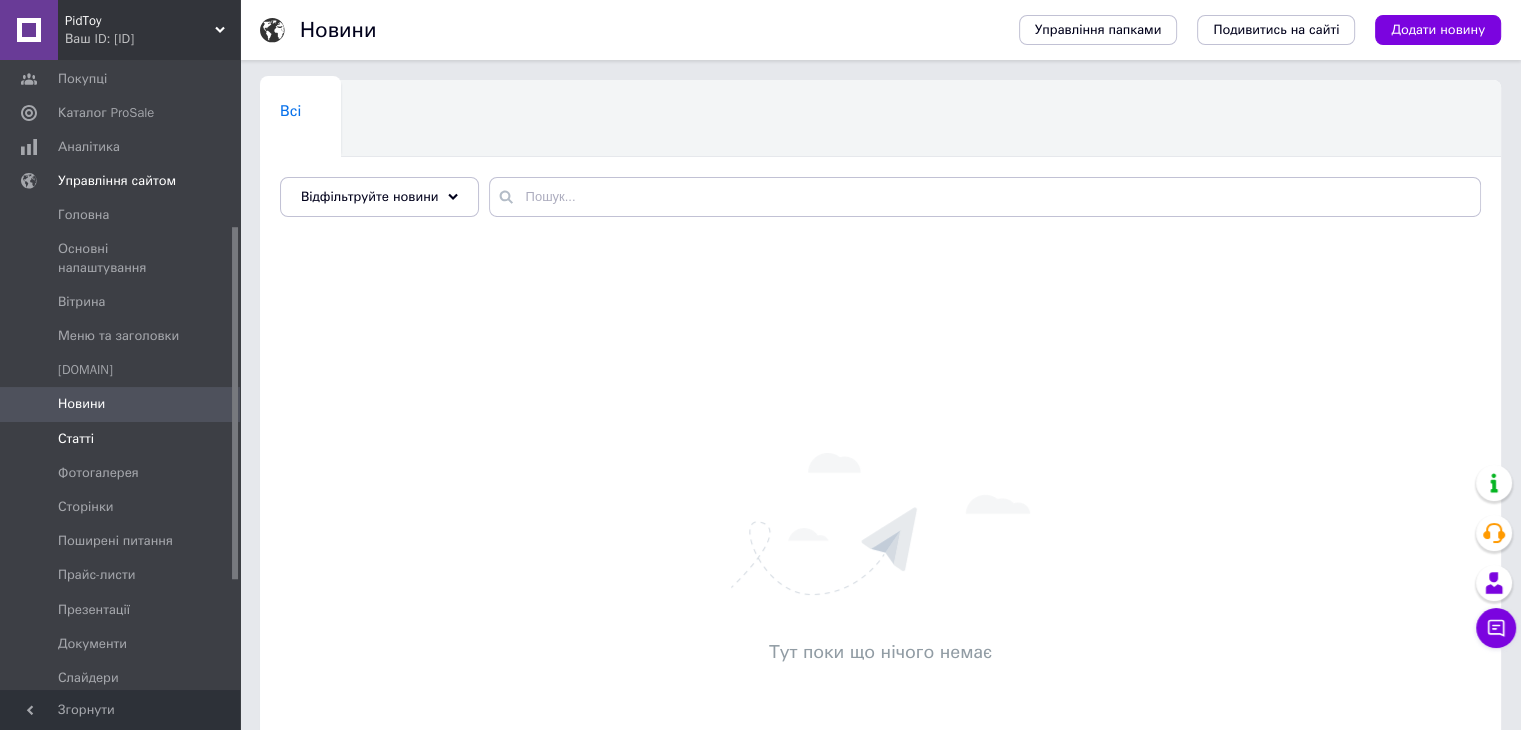 click on "Статті" at bounding box center [121, 439] 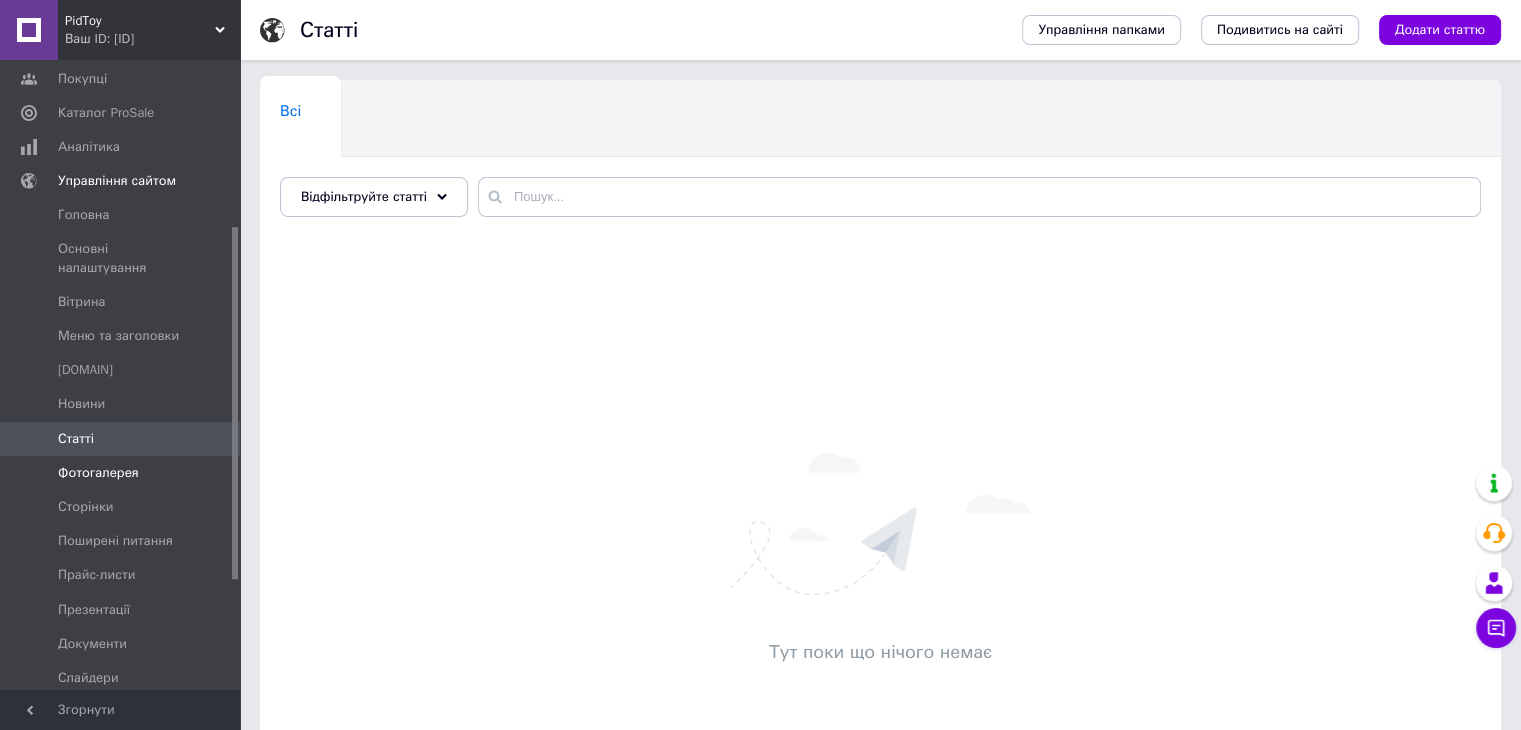 click on "Фотогалерея" at bounding box center (121, 473) 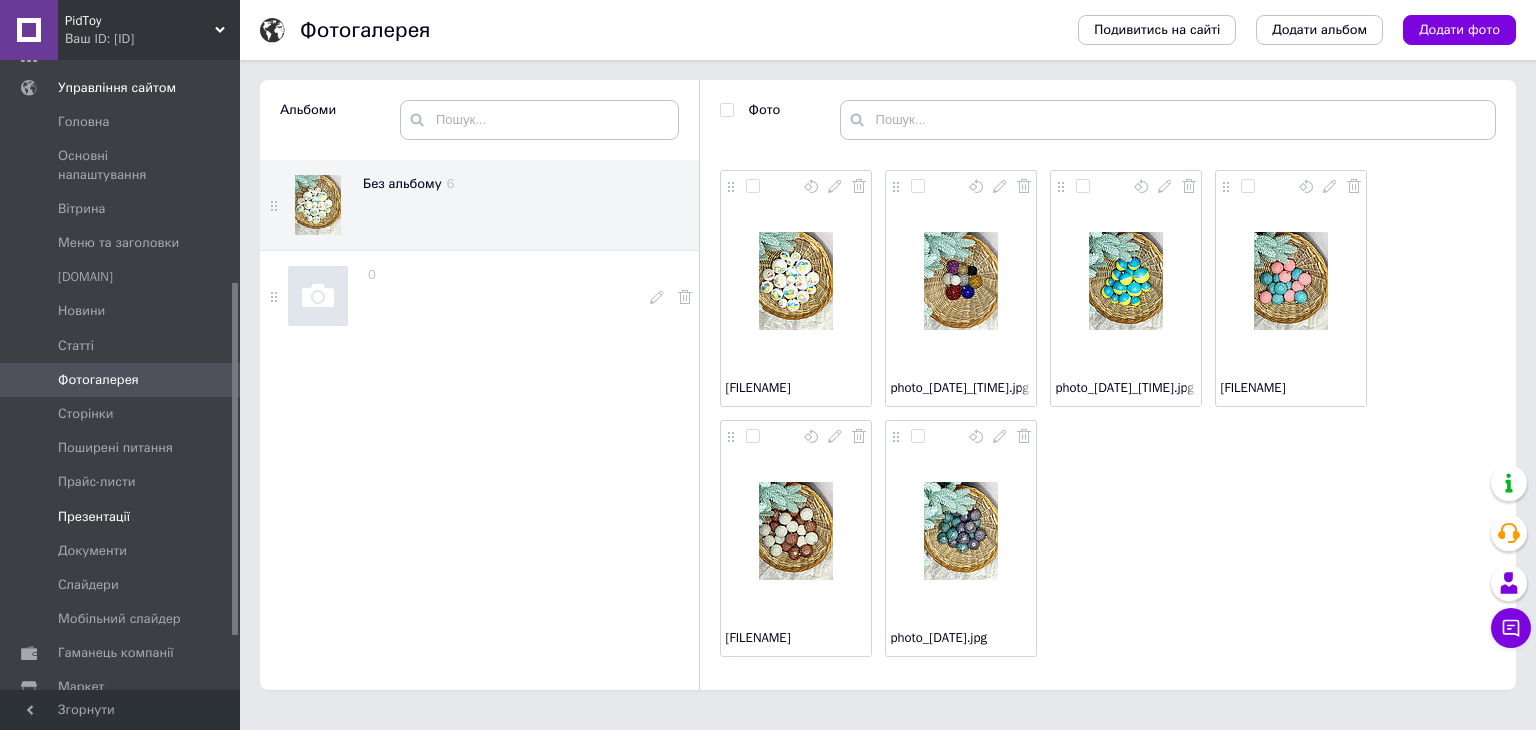 scroll, scrollTop: 396, scrollLeft: 0, axis: vertical 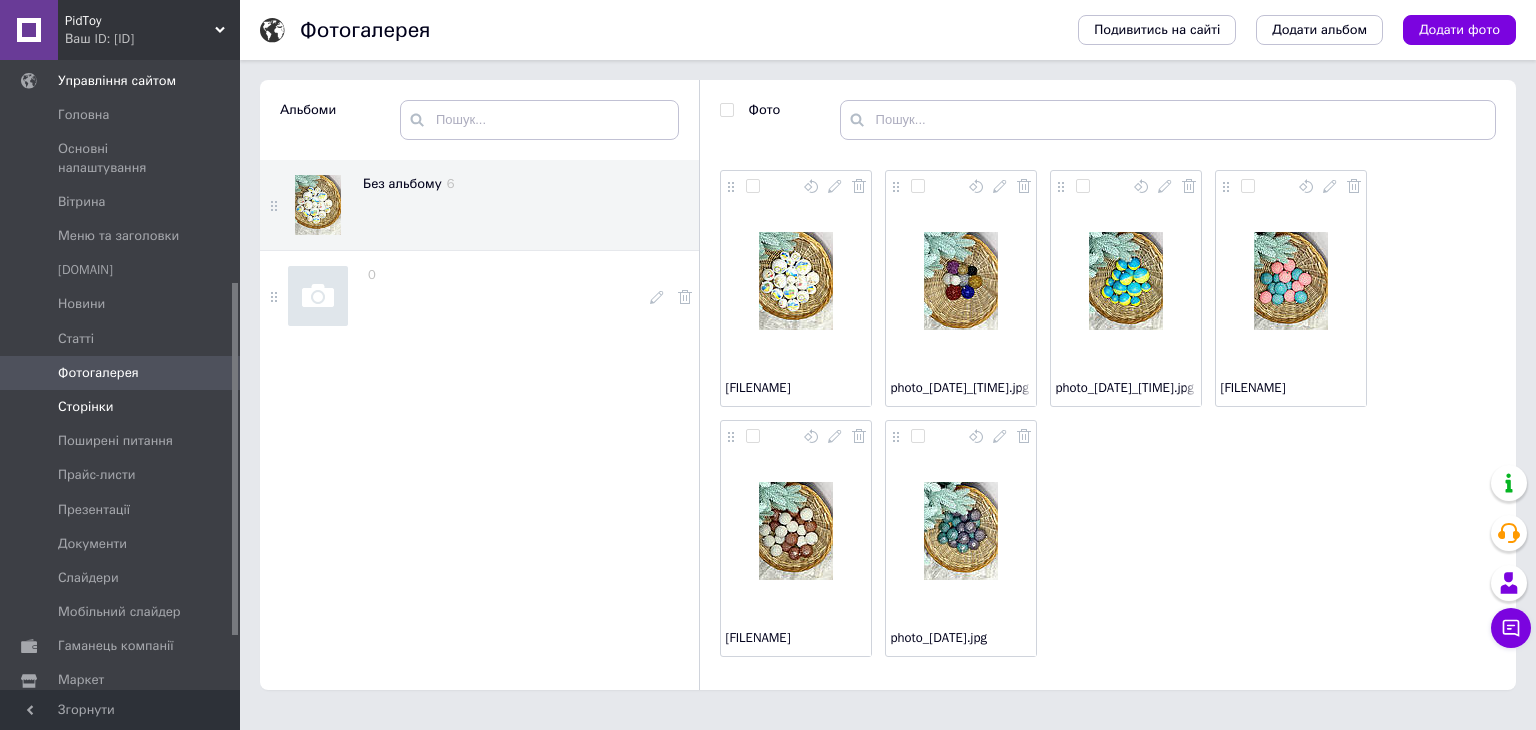 click on "Сторінки" at bounding box center [123, 407] 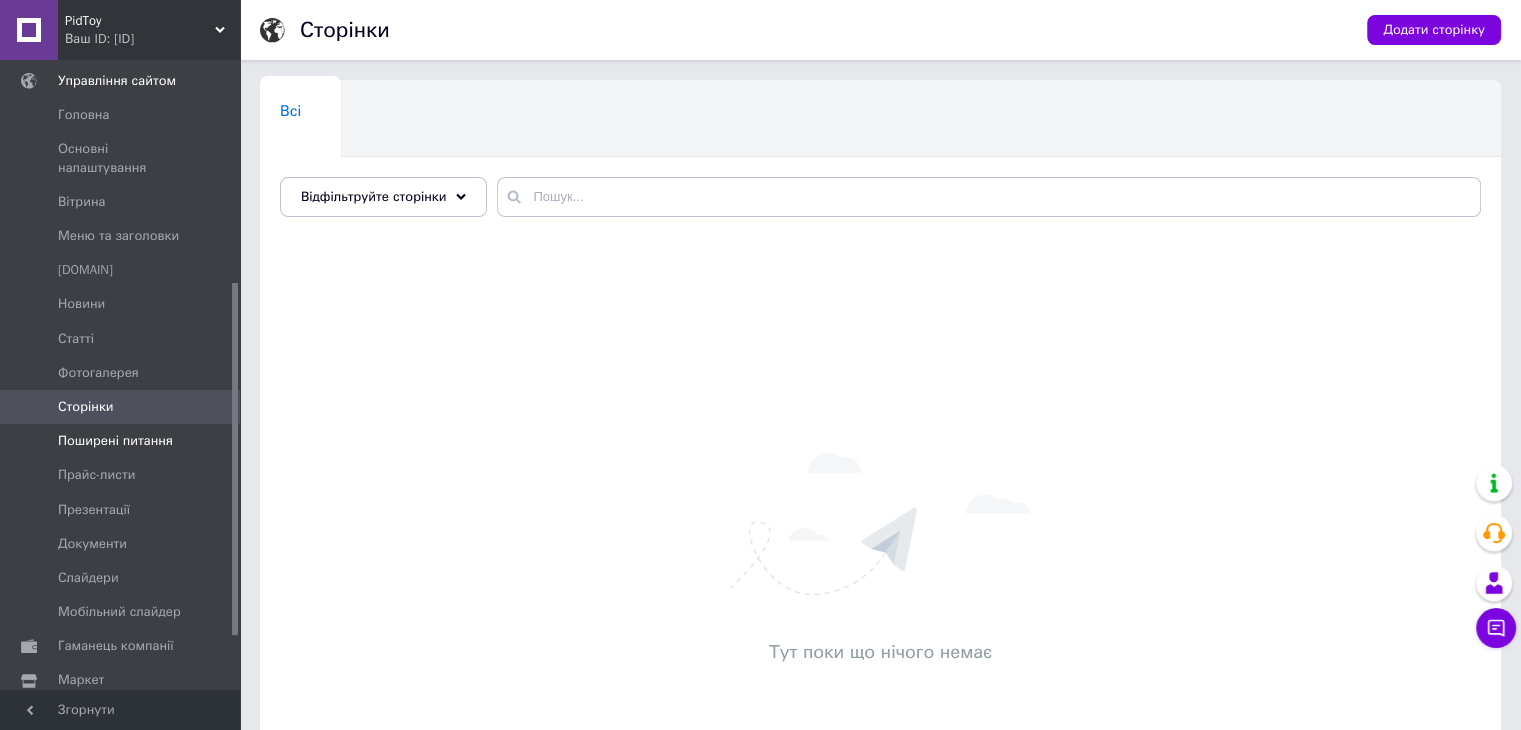 click on "Поширені питання" at bounding box center (115, 441) 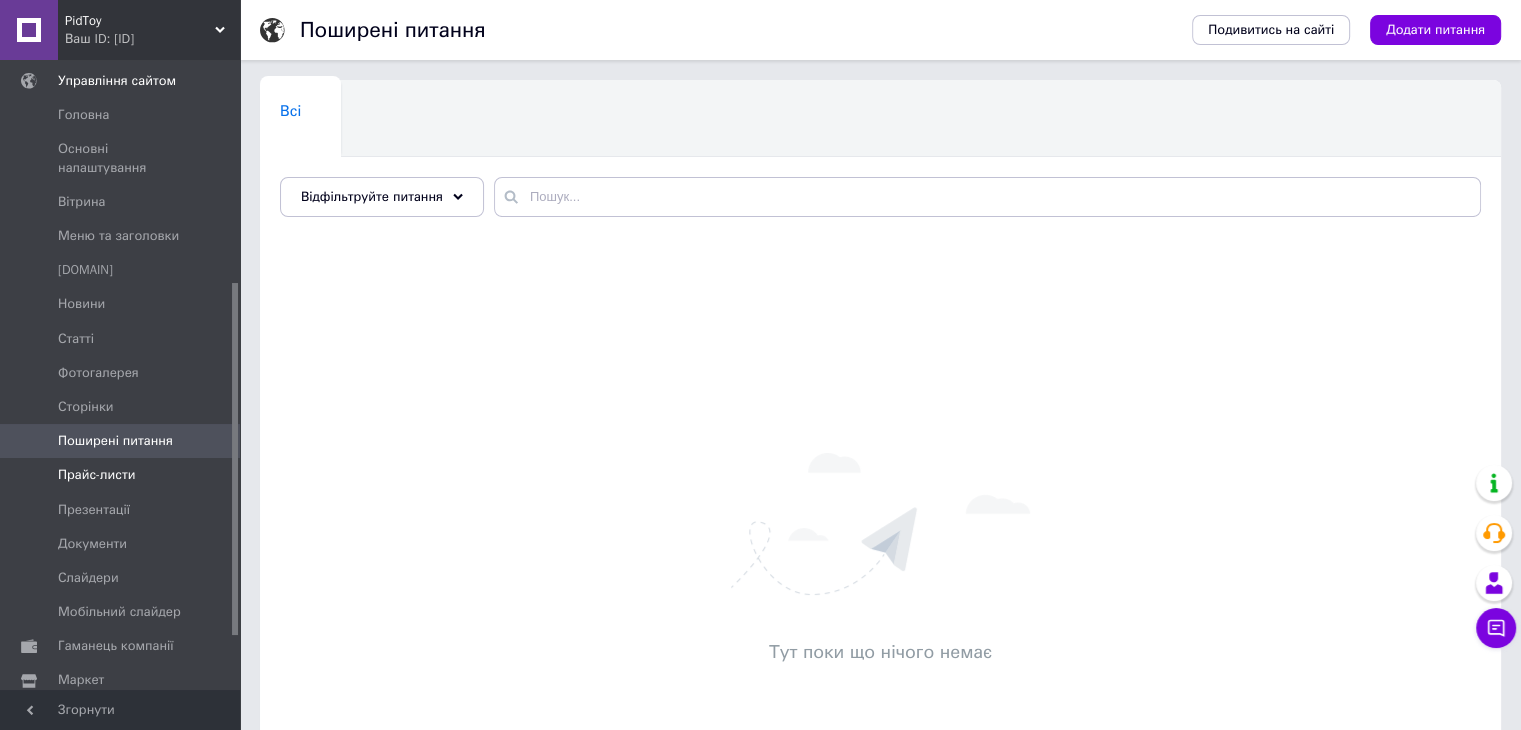 click on "Прайс-листи" at bounding box center (121, 475) 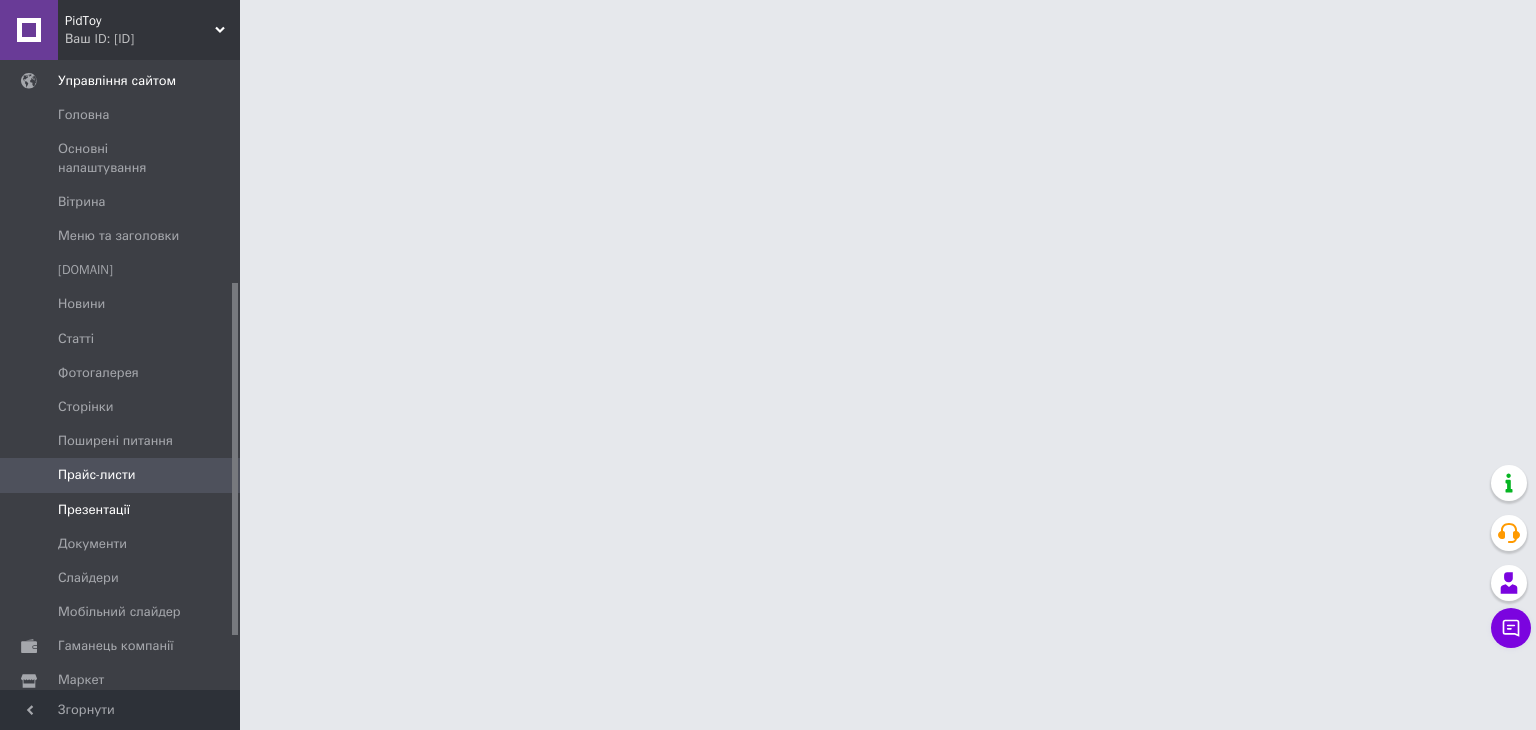 click on "Презентації" at bounding box center [121, 510] 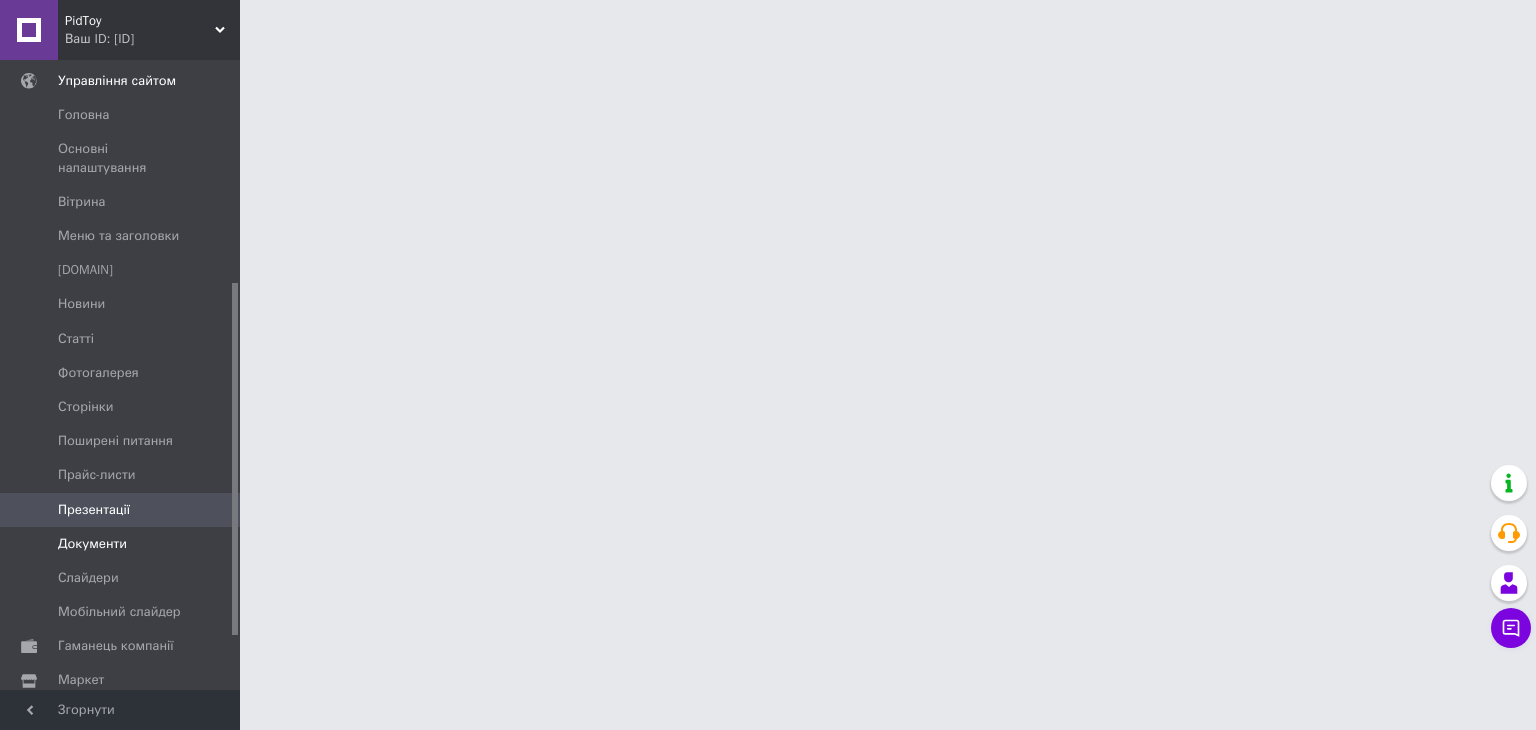 click on "Документи" at bounding box center (121, 544) 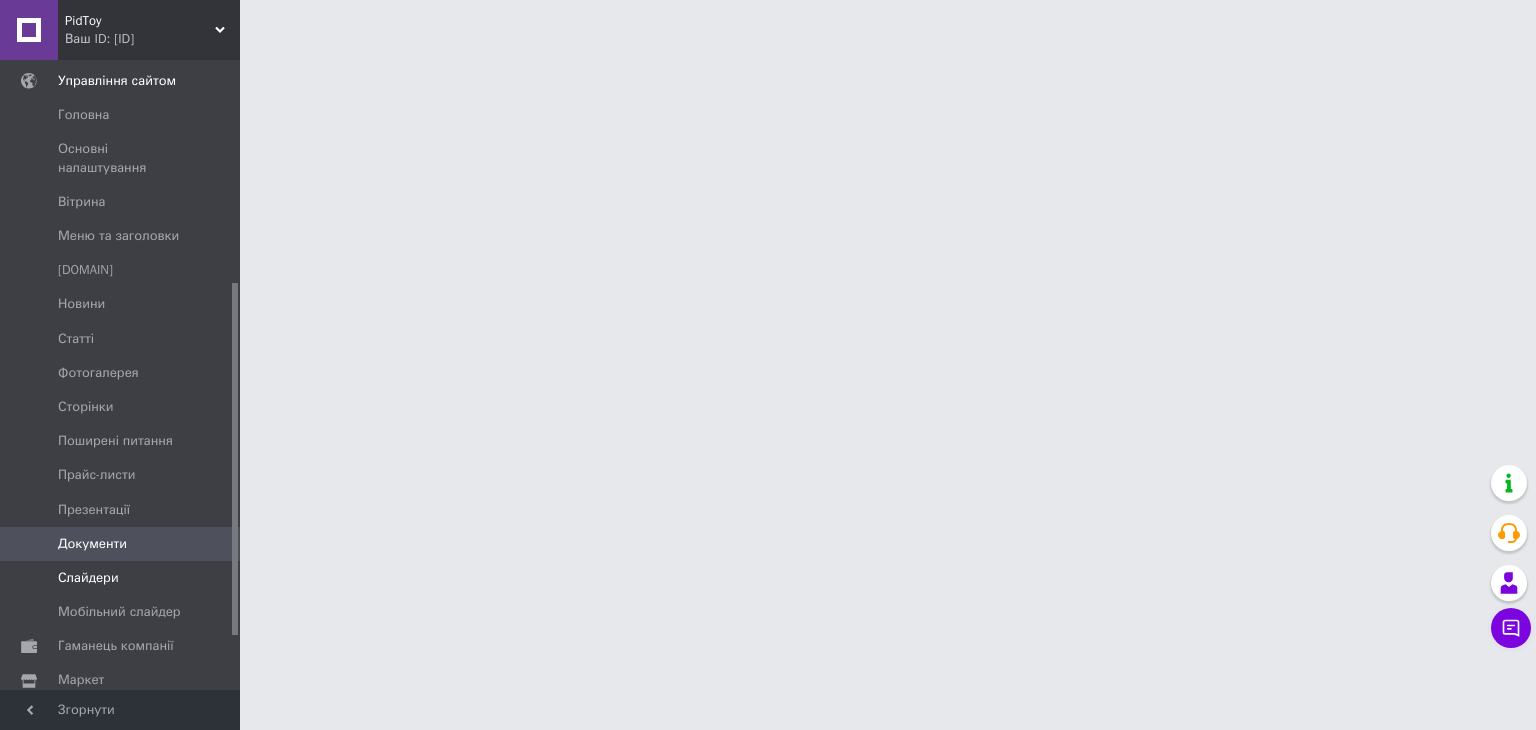 click on "Слайдери" at bounding box center [121, 578] 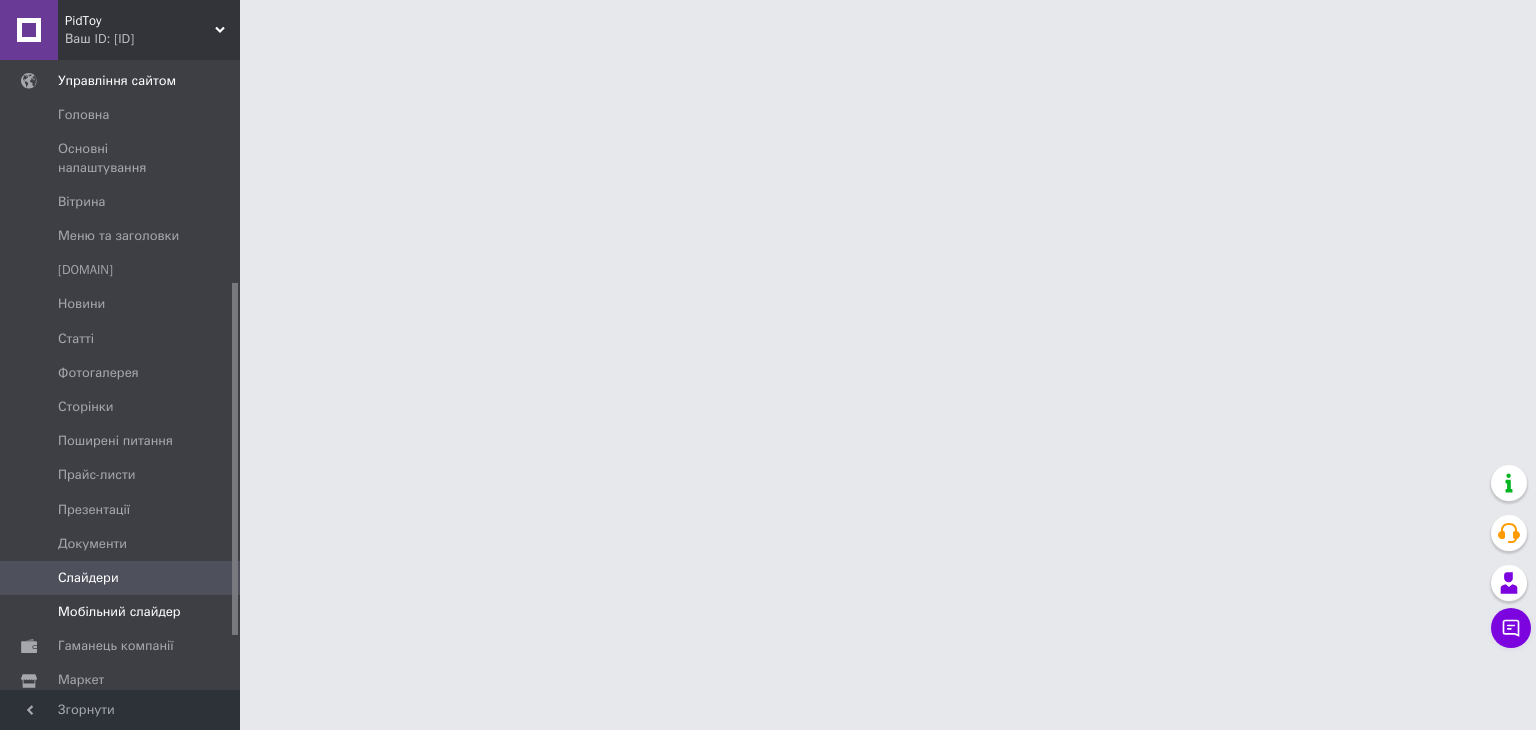 click on "Мобільний слайдер" at bounding box center [119, 612] 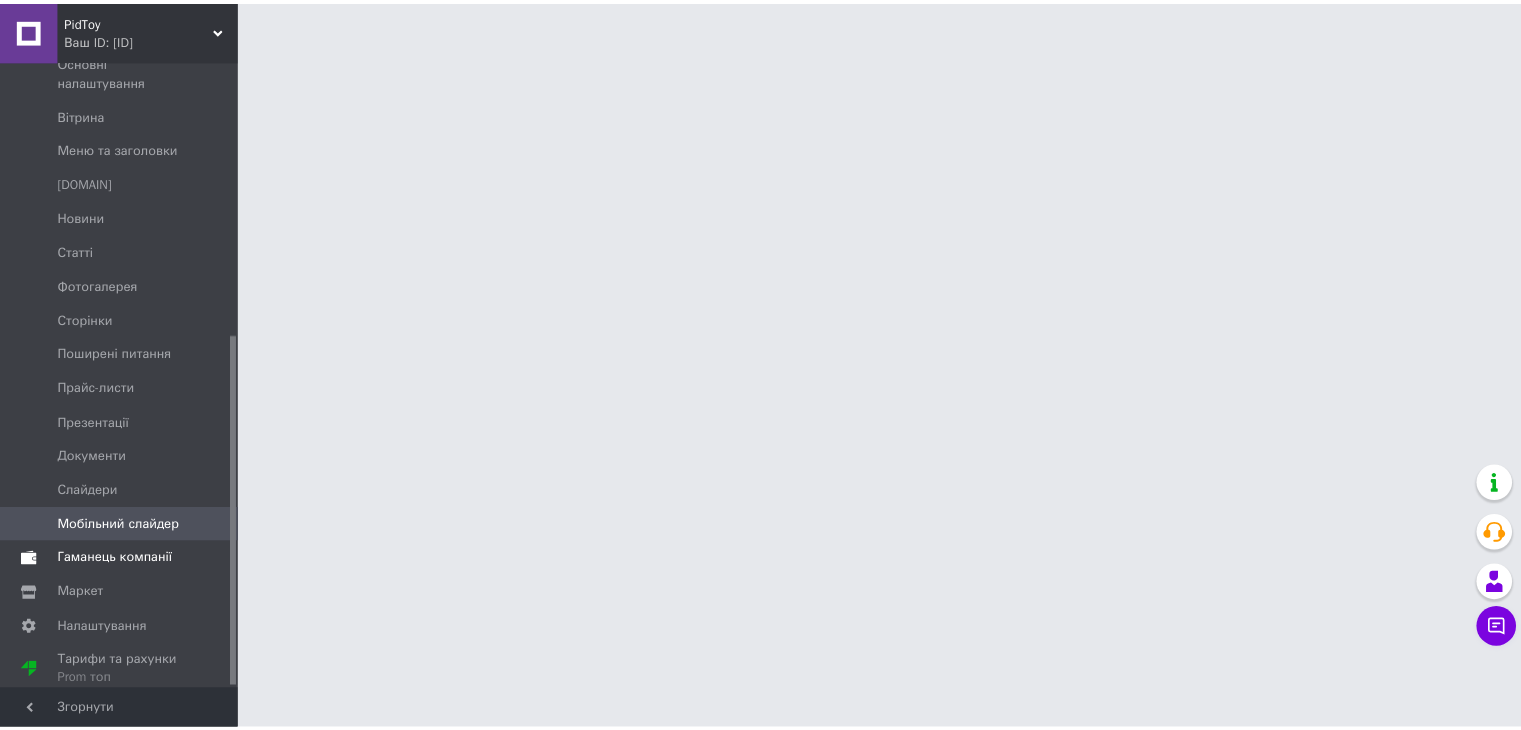 scroll, scrollTop: 490, scrollLeft: 0, axis: vertical 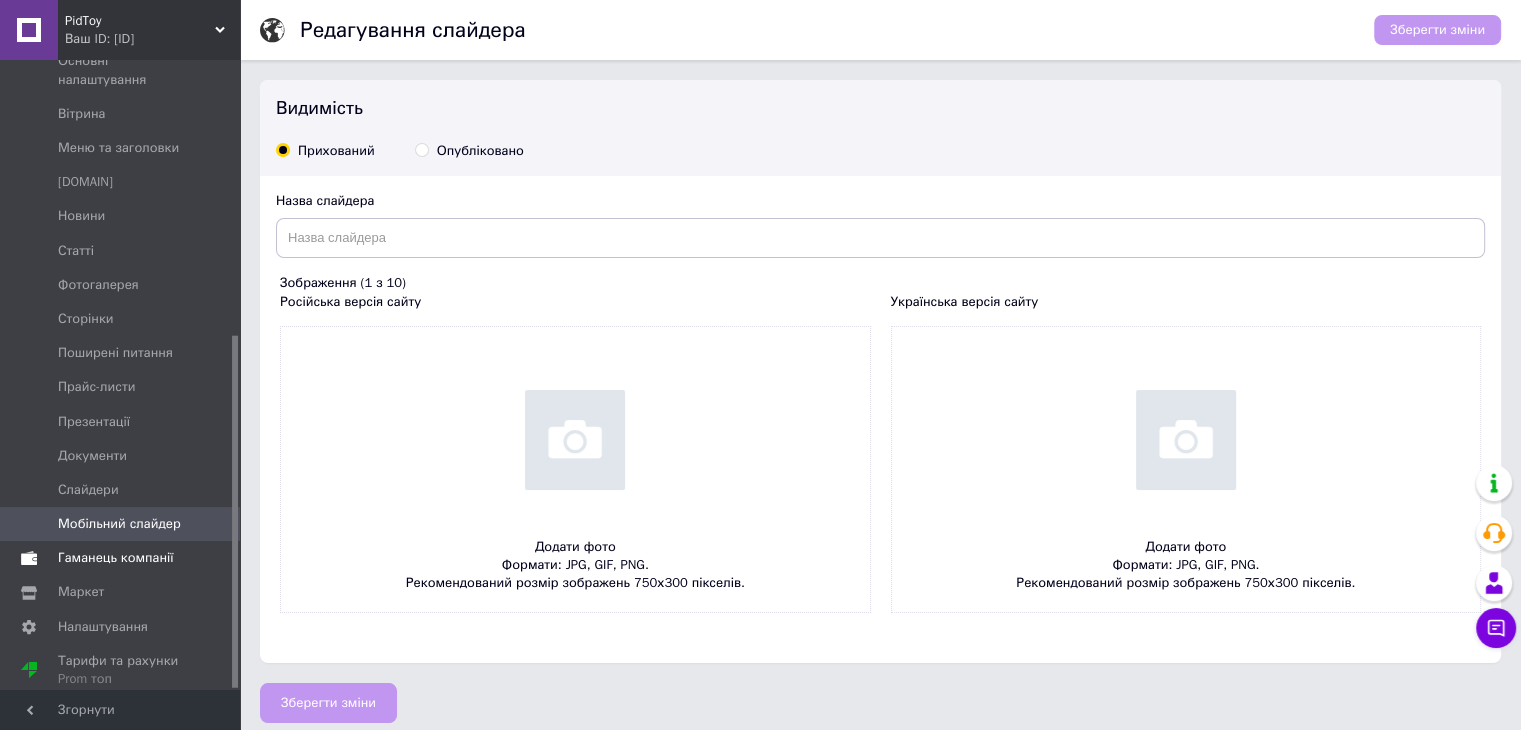 click on "Гаманець компанії" at bounding box center [116, 558] 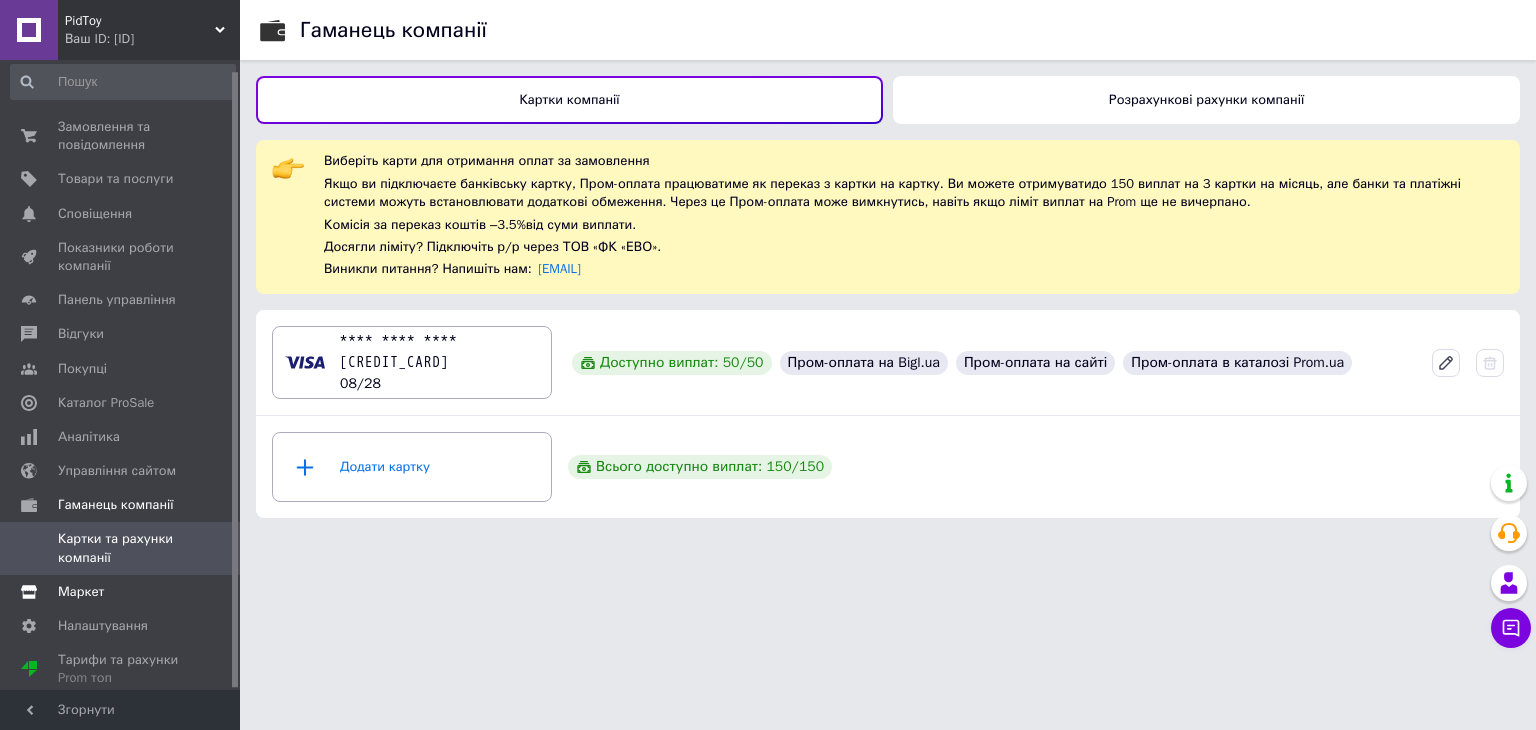 click on "Маркет" at bounding box center [121, 592] 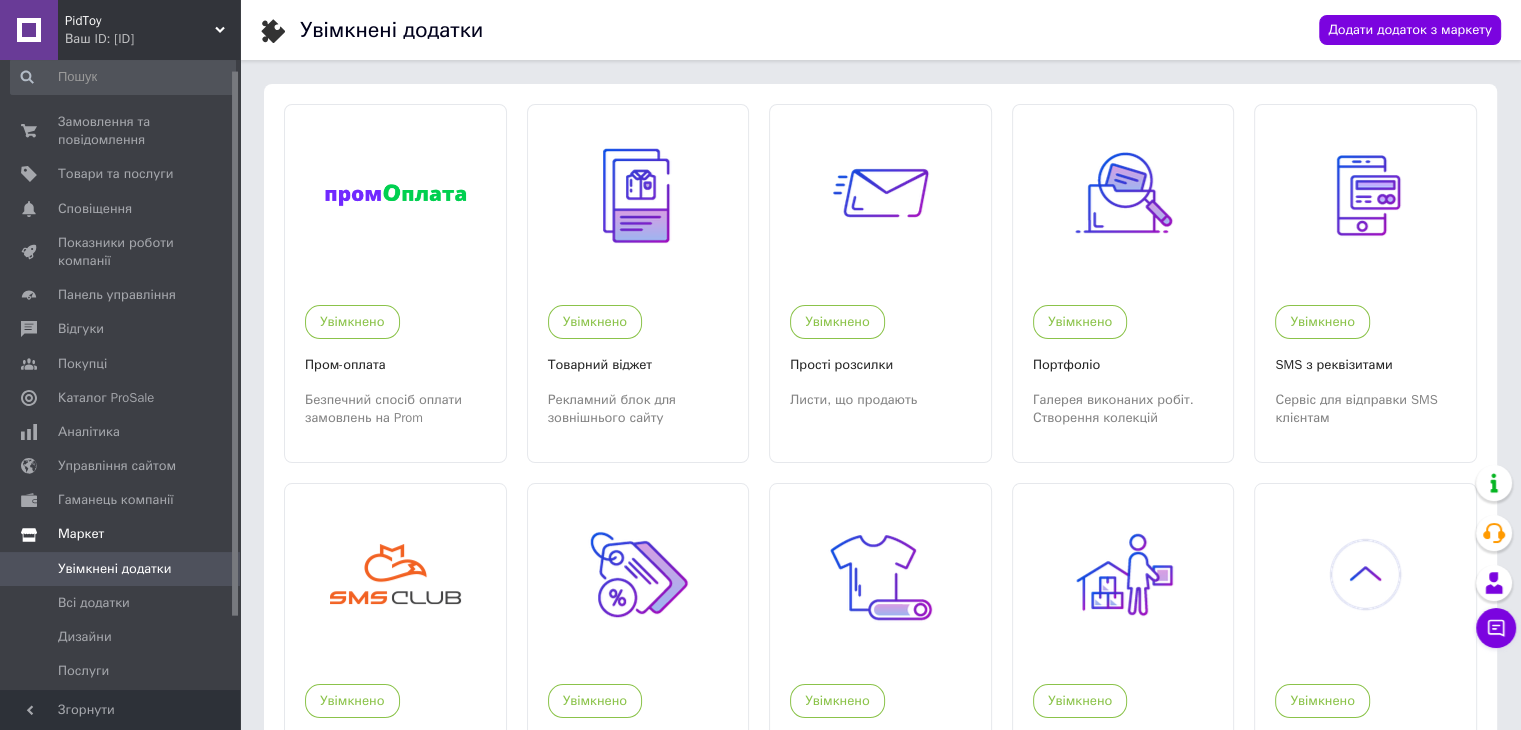 click on "Маркет" at bounding box center [123, 534] 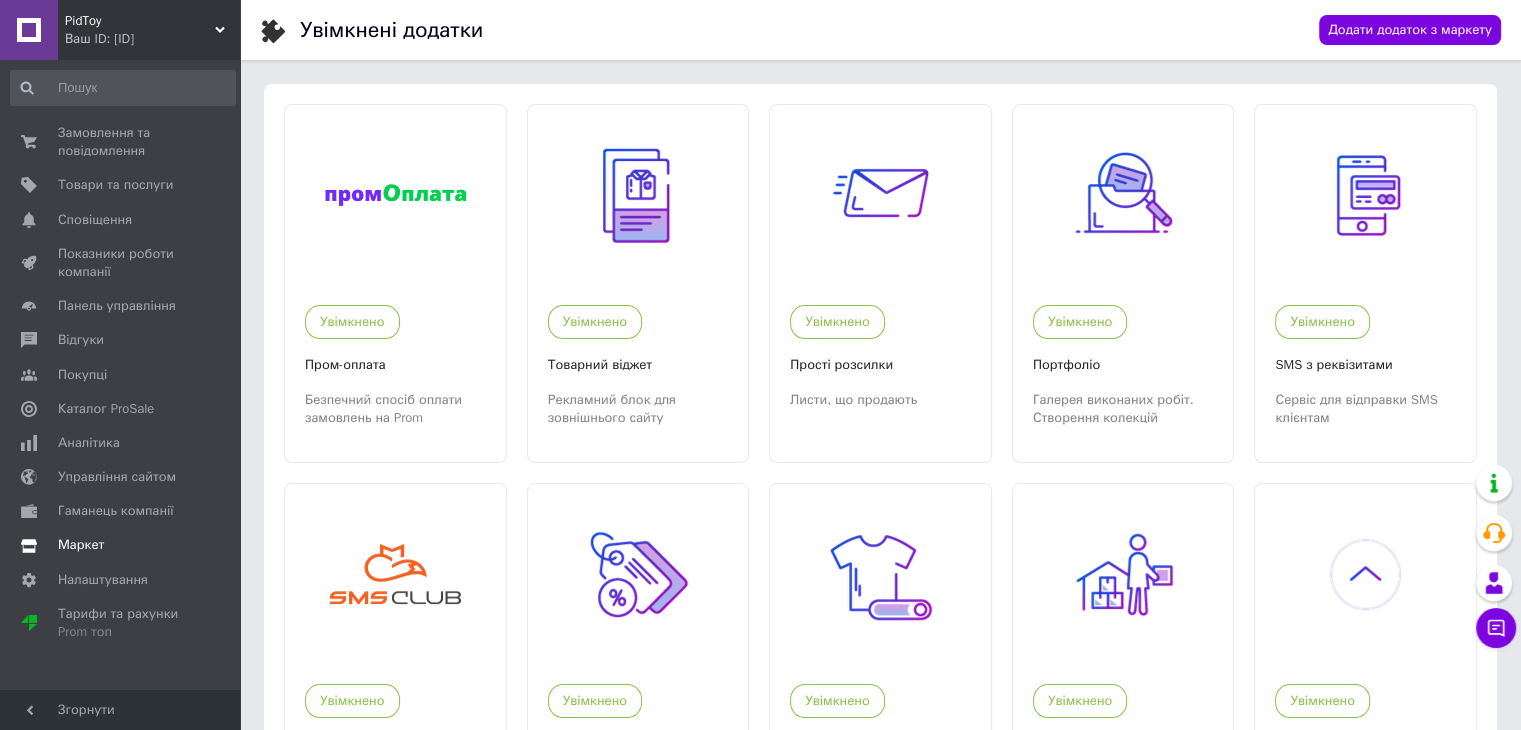 click on "Маркет" at bounding box center [121, 545] 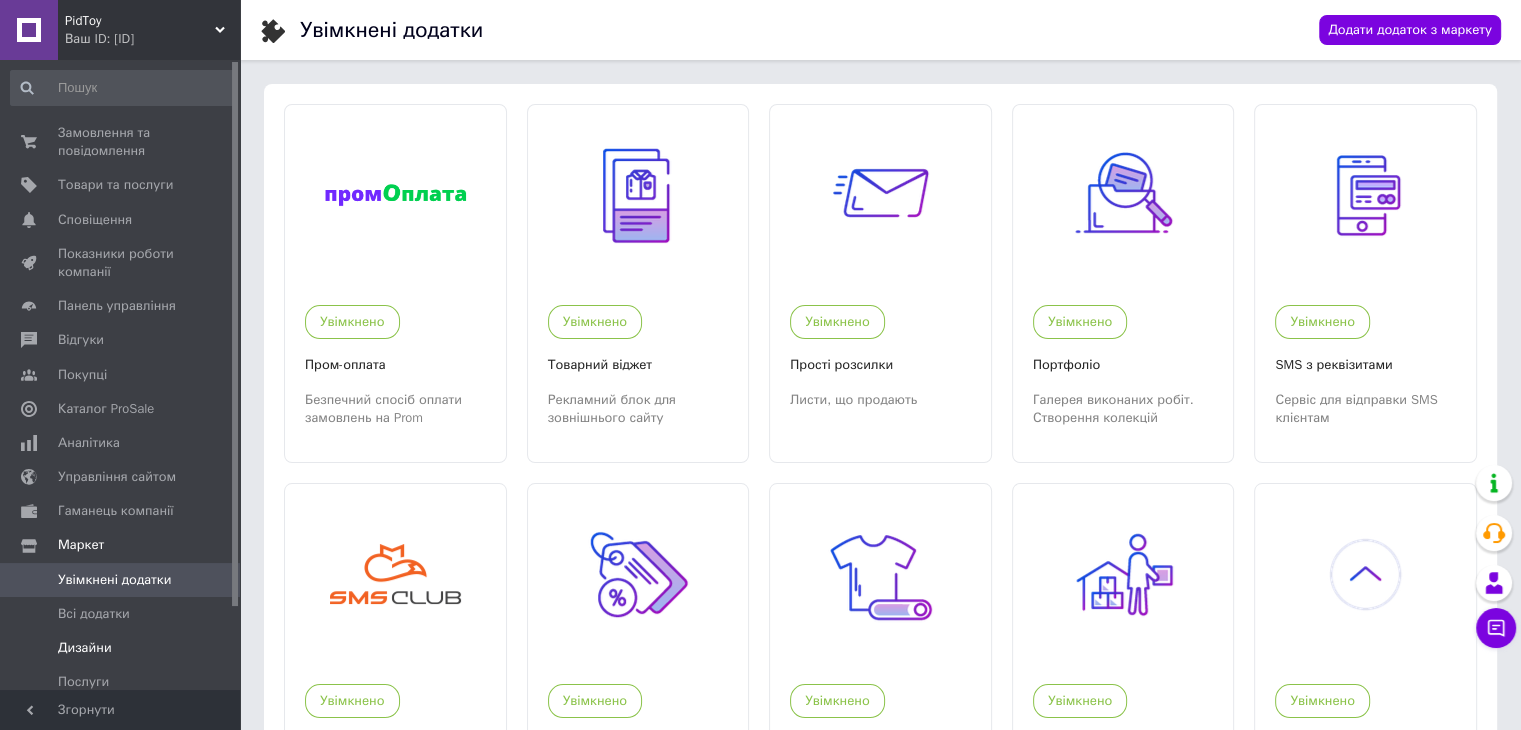 click on "Дизайни" at bounding box center (121, 648) 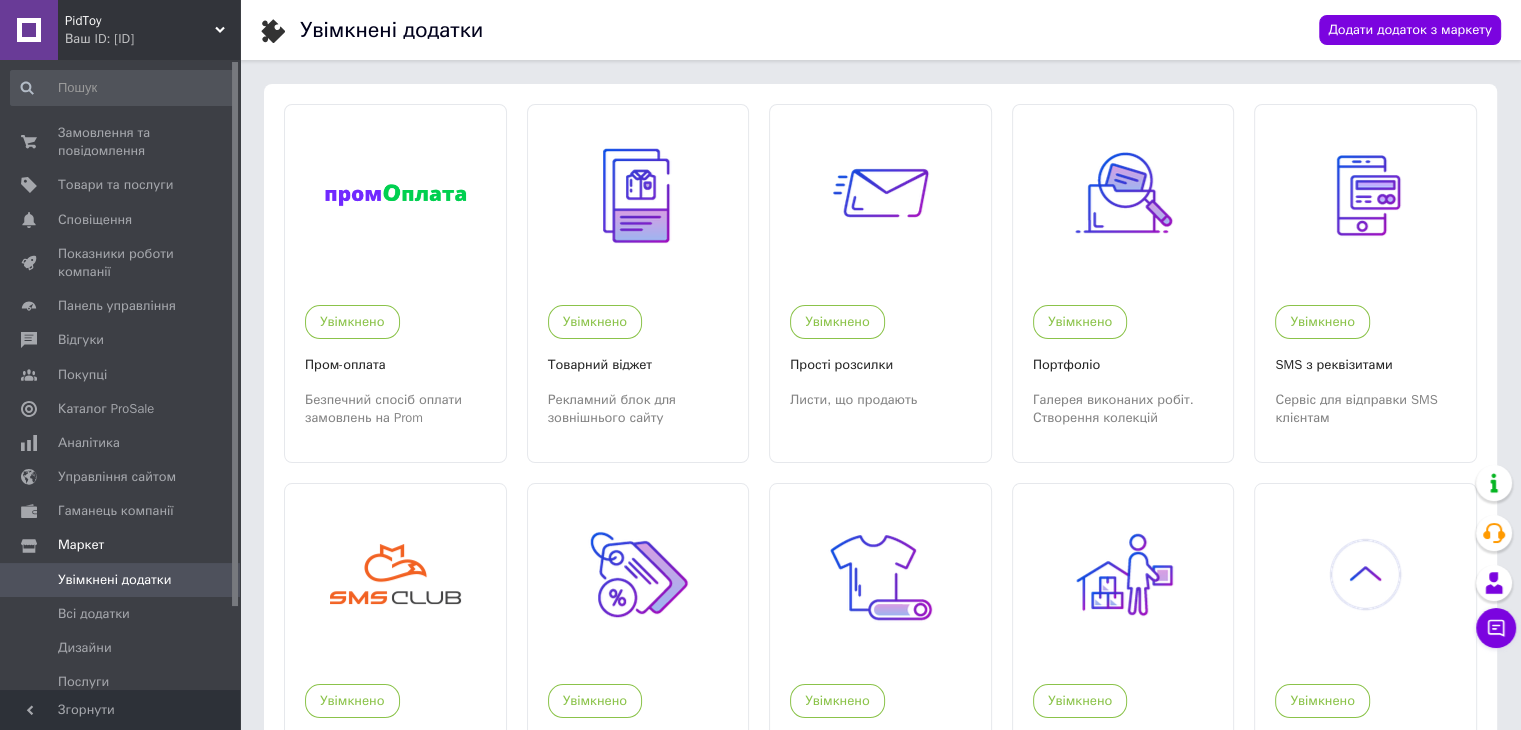 click on "Ваш ID: [ID]" at bounding box center (152, 39) 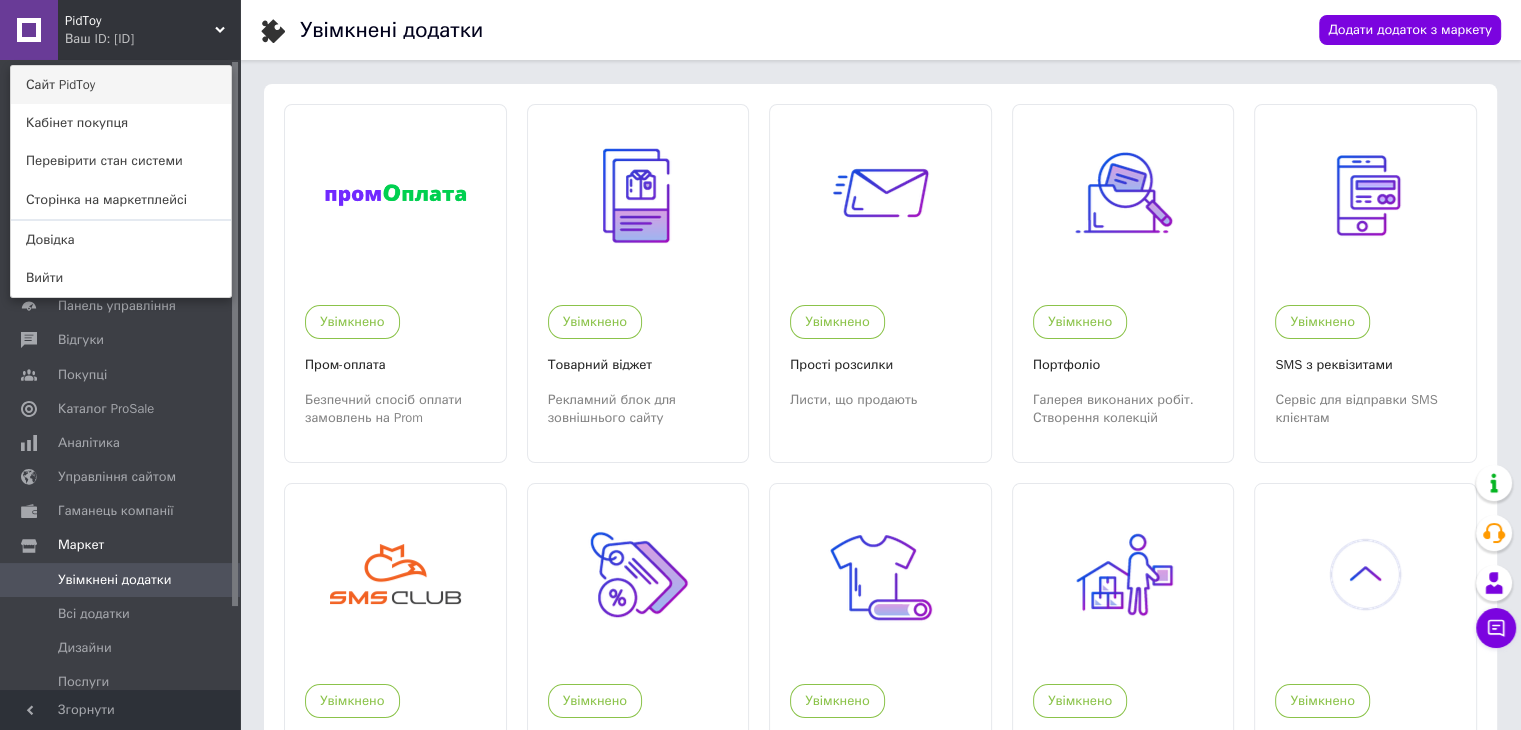 click on "Сайт PidToy" at bounding box center (121, 85) 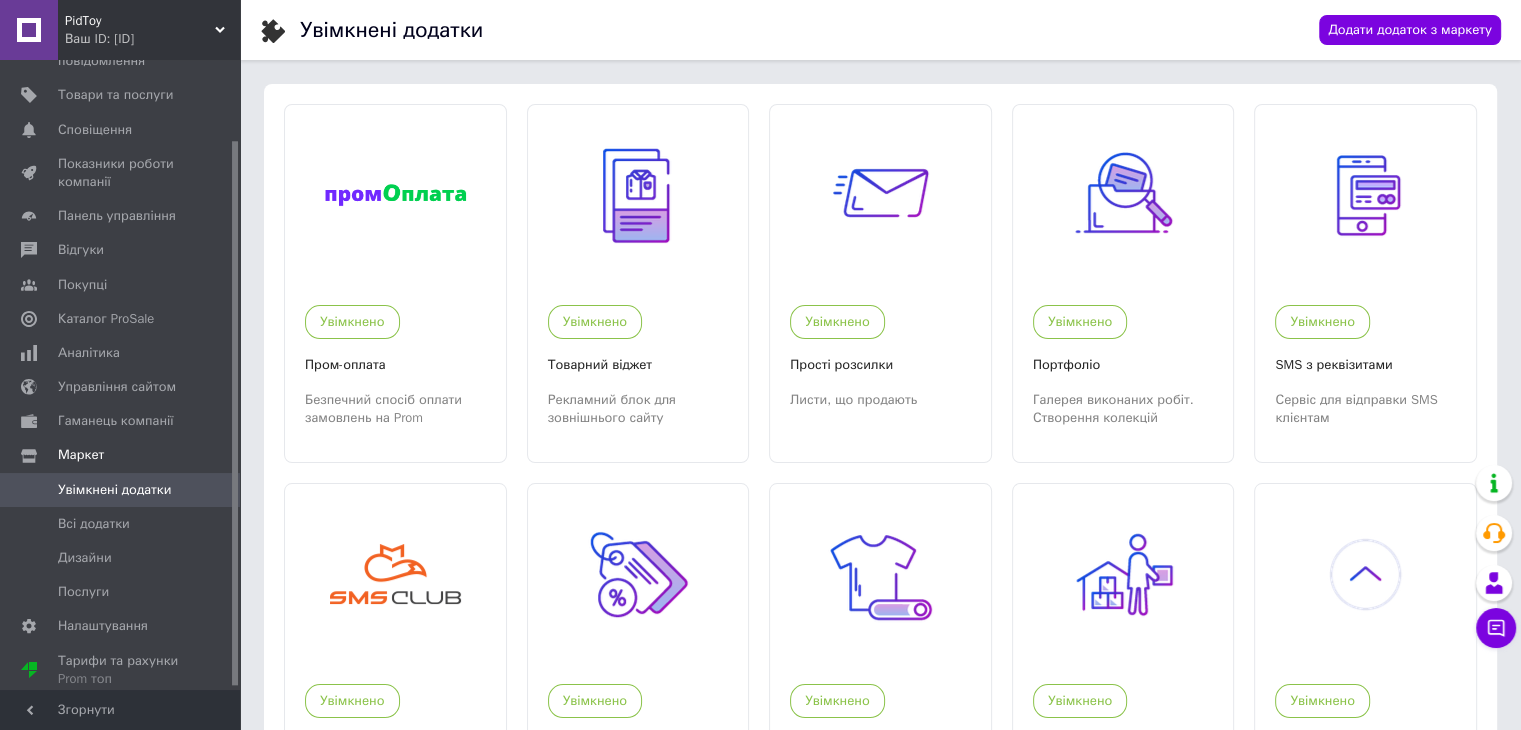 scroll, scrollTop: 96, scrollLeft: 0, axis: vertical 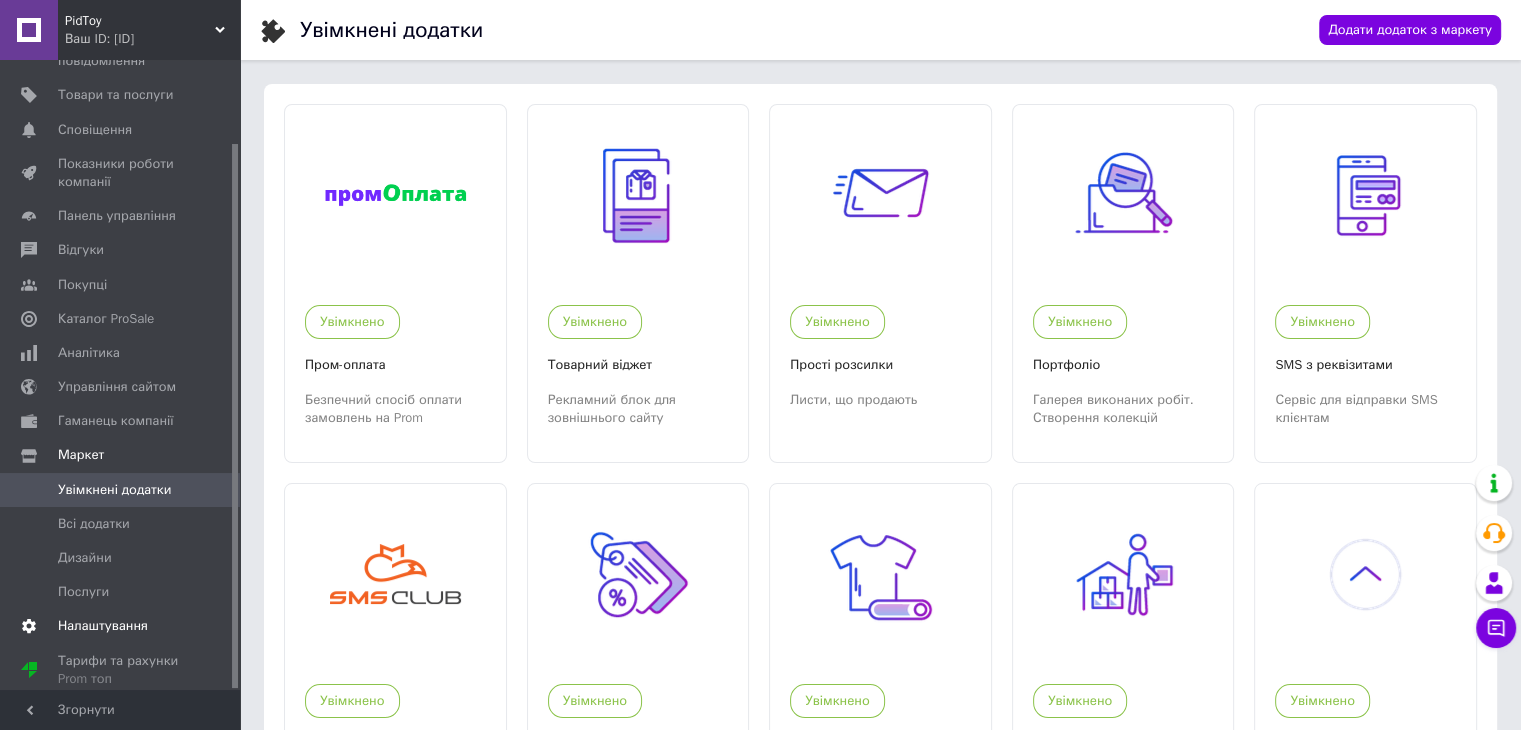 click on "Налаштування" at bounding box center (103, 626) 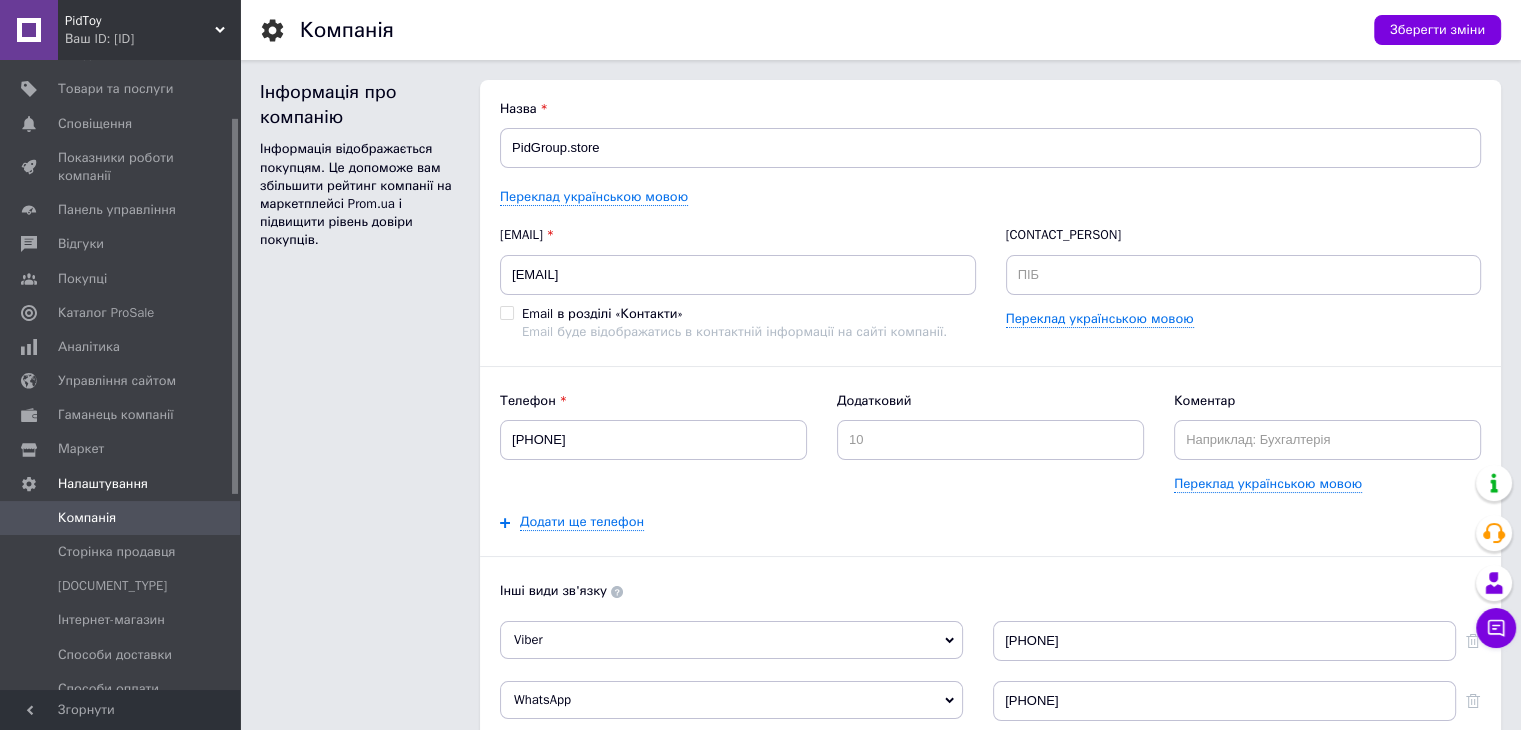 scroll, scrollTop: 0, scrollLeft: 0, axis: both 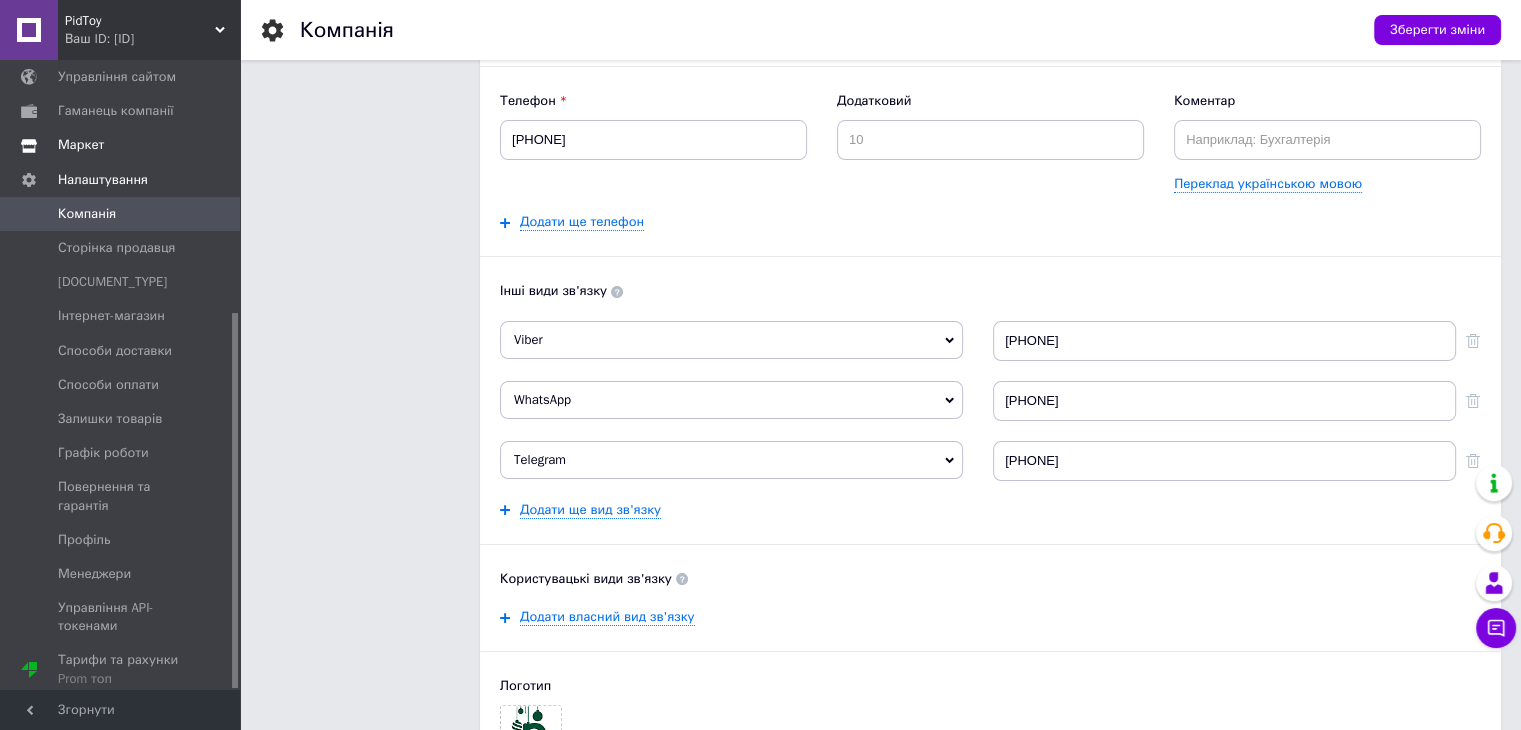click on "Маркет" at bounding box center (121, 145) 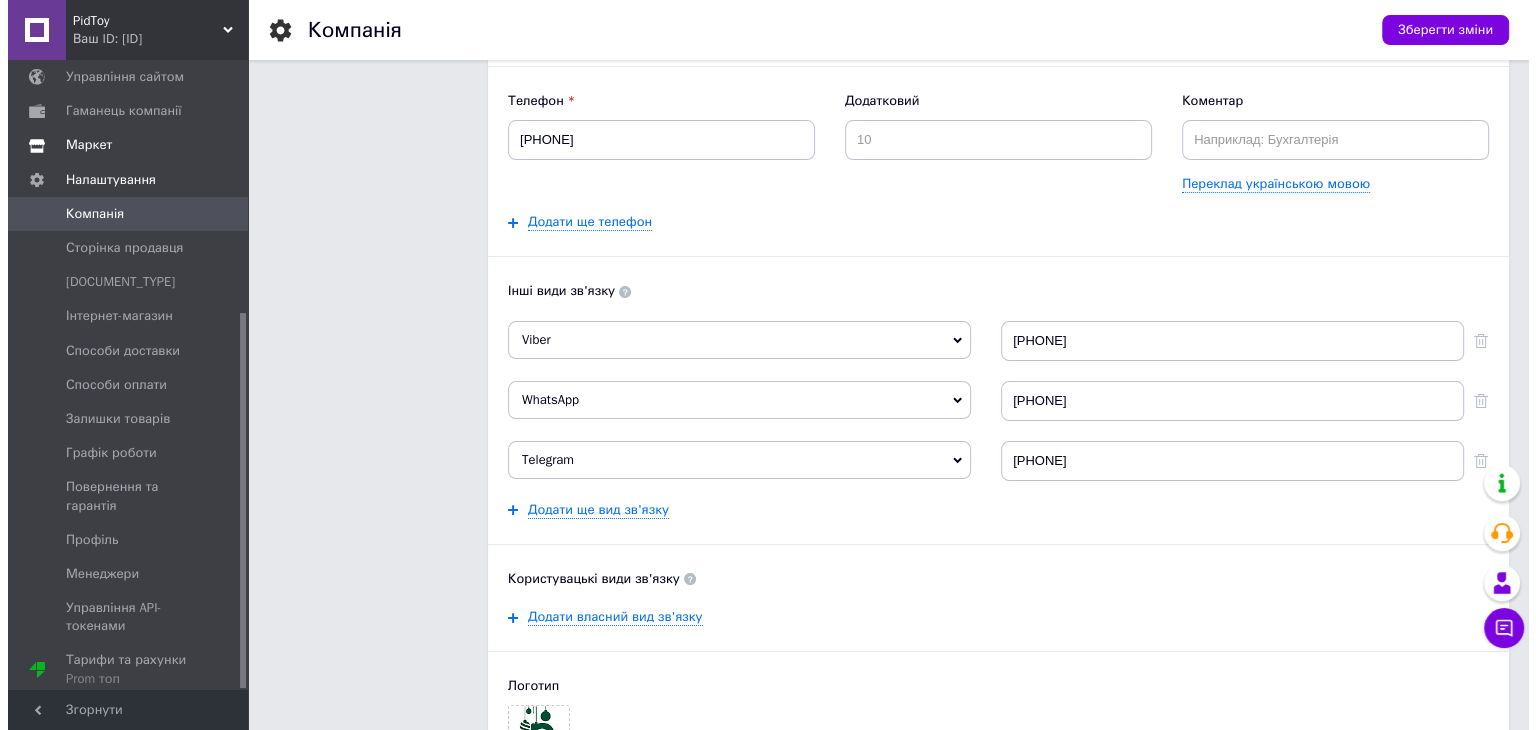 scroll, scrollTop: 0, scrollLeft: 0, axis: both 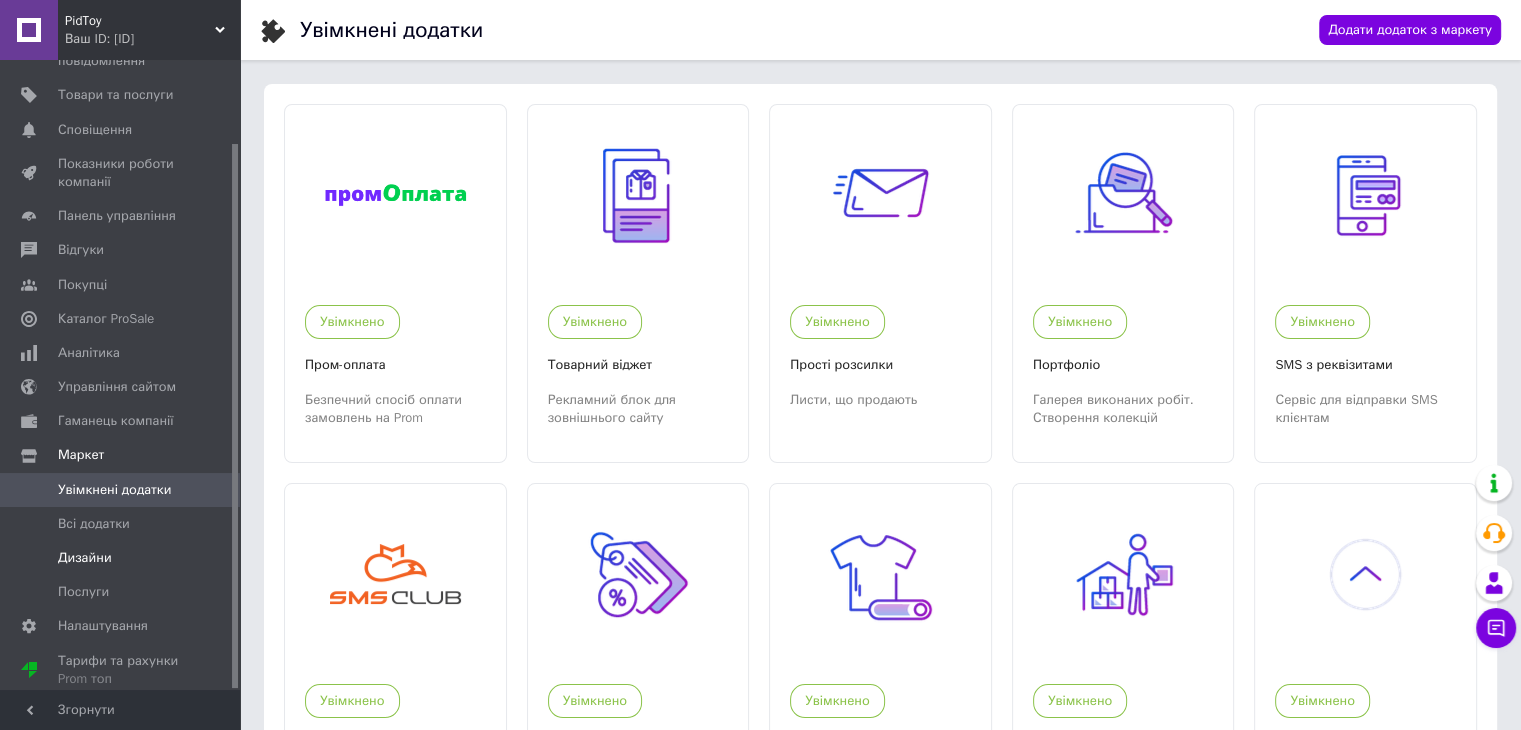click on "Дизайни" at bounding box center (85, 558) 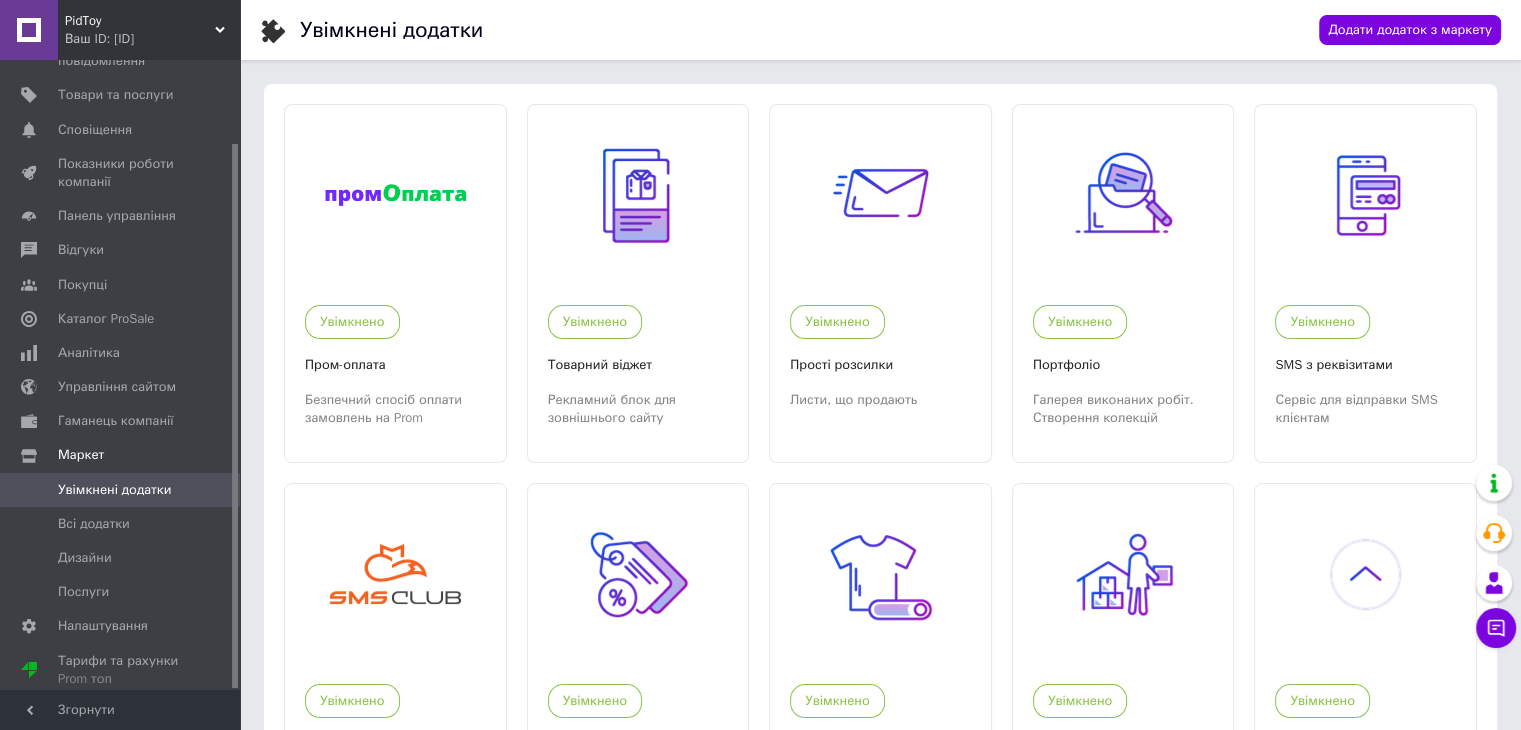 click on "PidToy Ваш ID: [ID]" at bounding box center [149, 30] 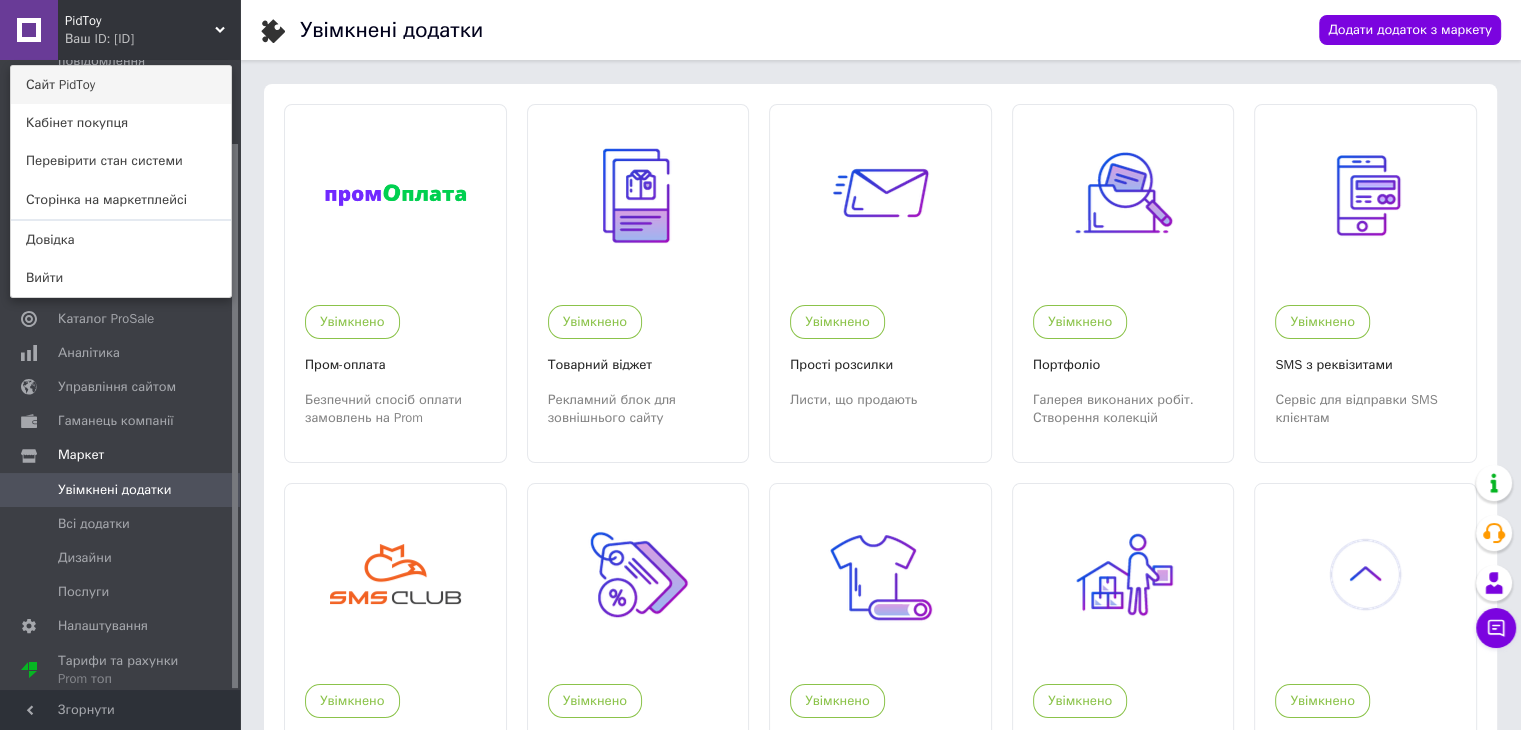 click on "Сайт PidToy" at bounding box center [121, 85] 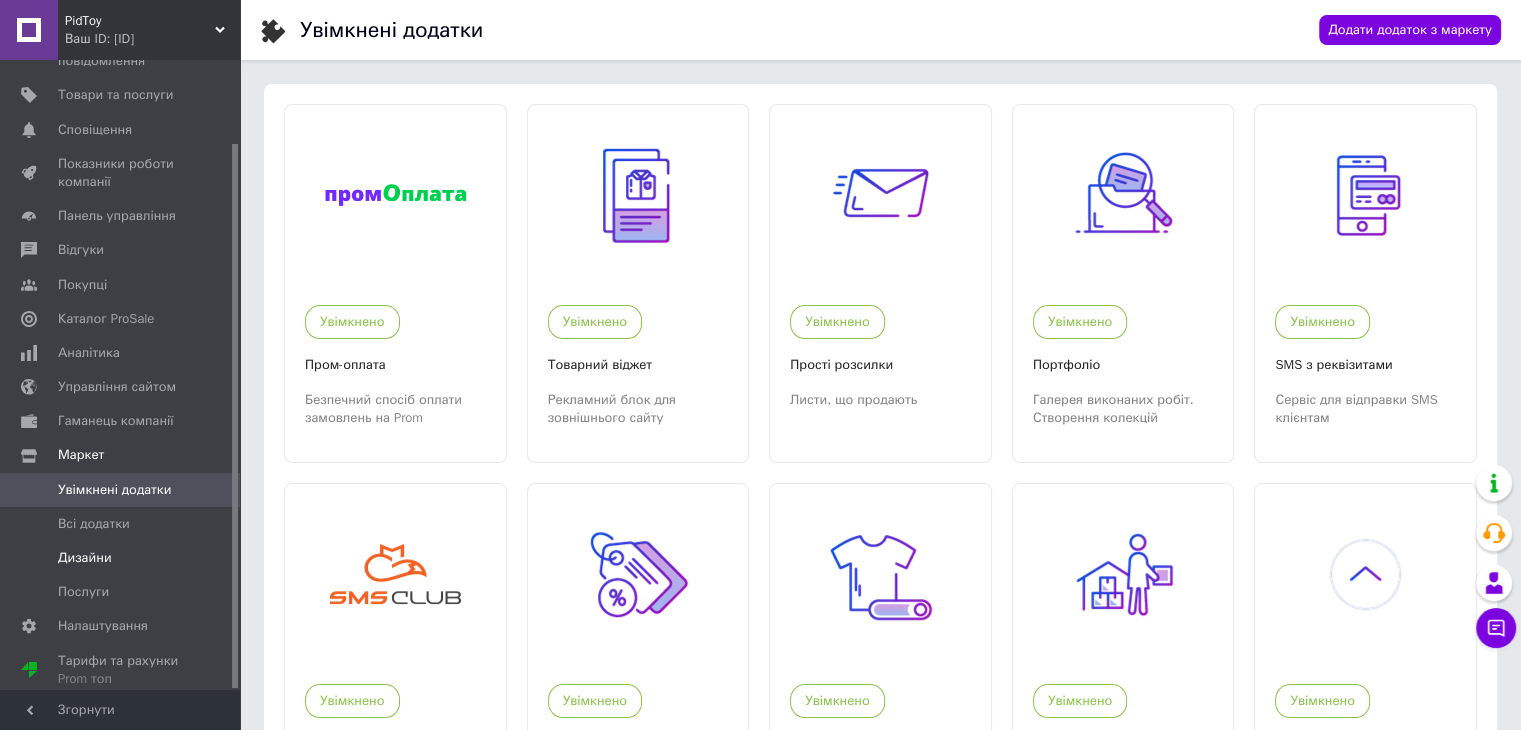 click on "Дизайни" at bounding box center (121, 558) 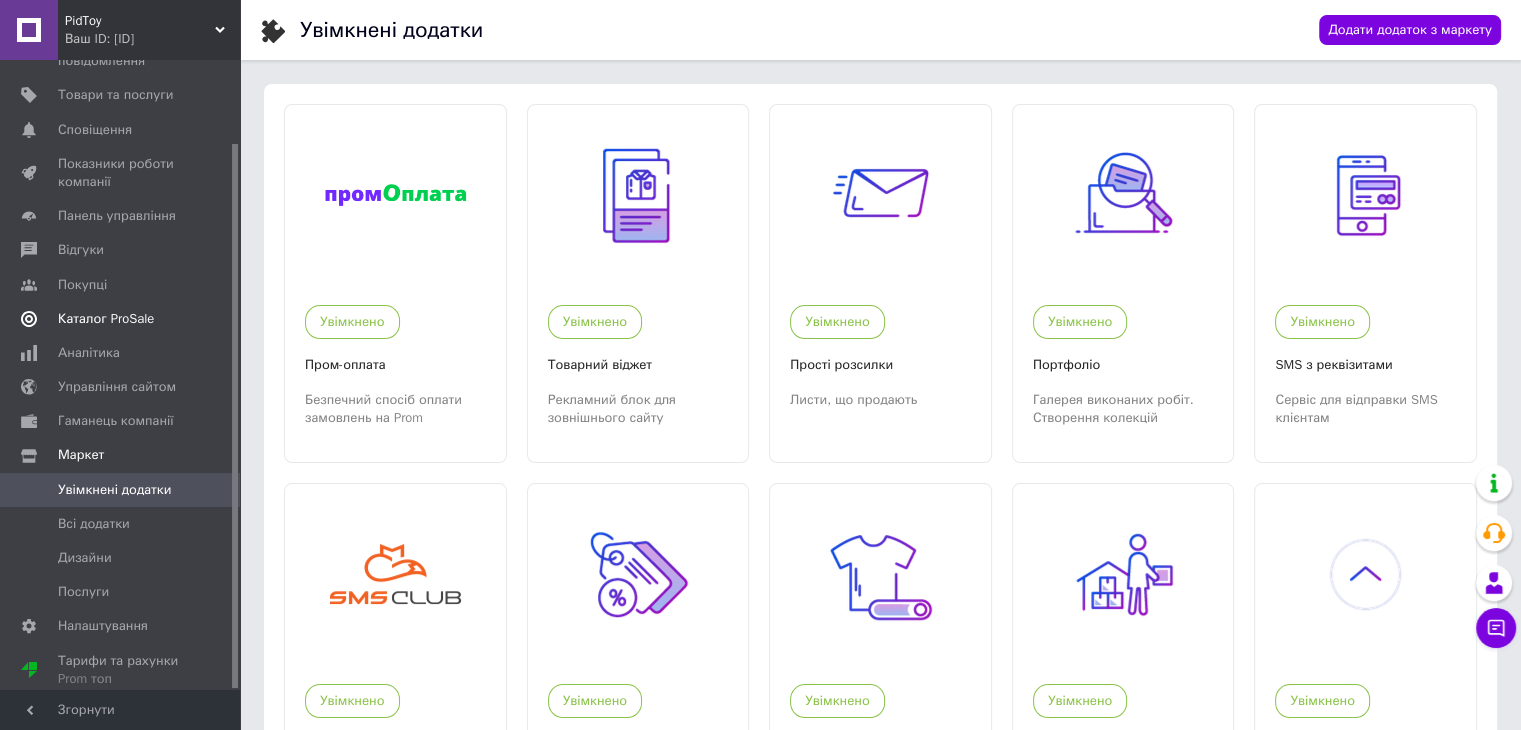 click on "Каталог ProSale" at bounding box center [106, 319] 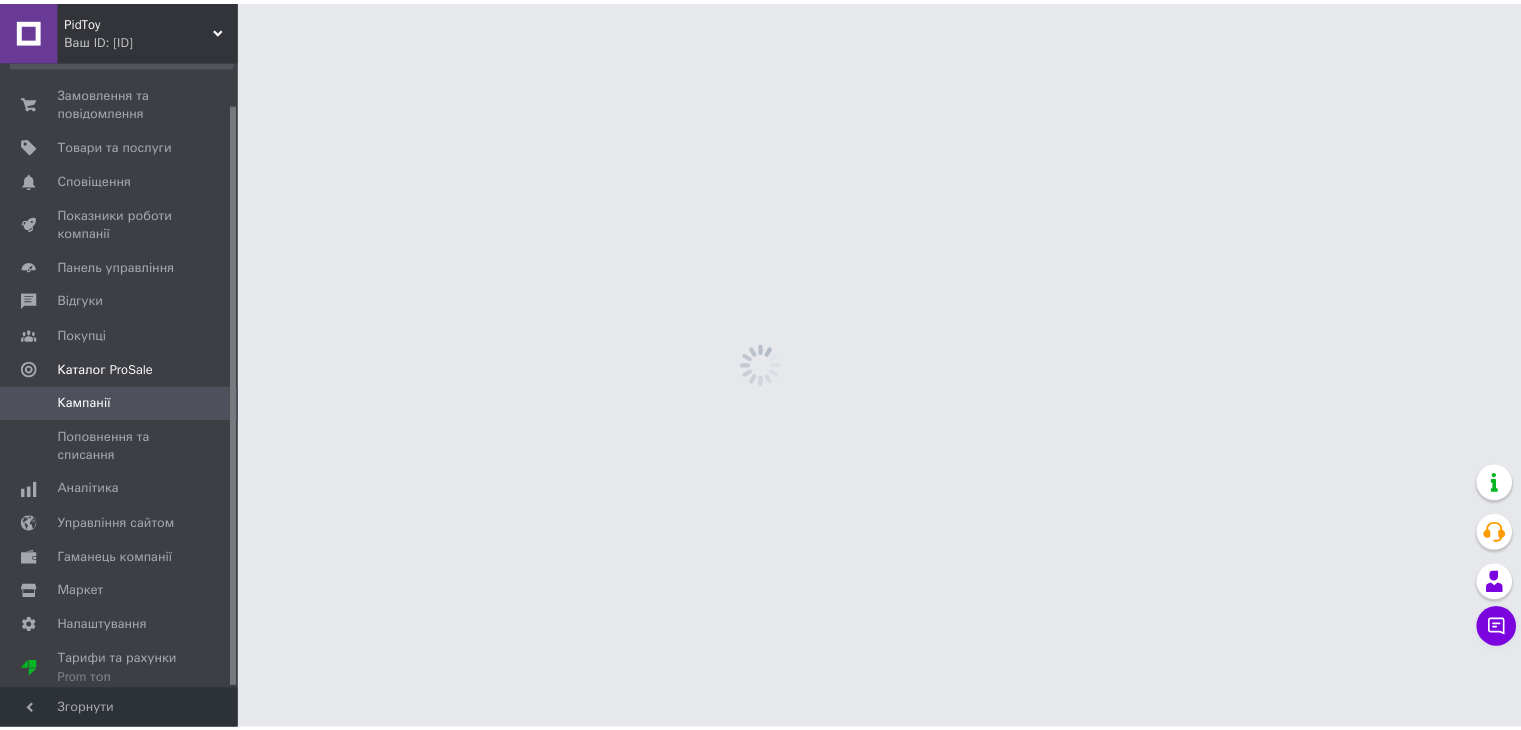 scroll, scrollTop: 45, scrollLeft: 0, axis: vertical 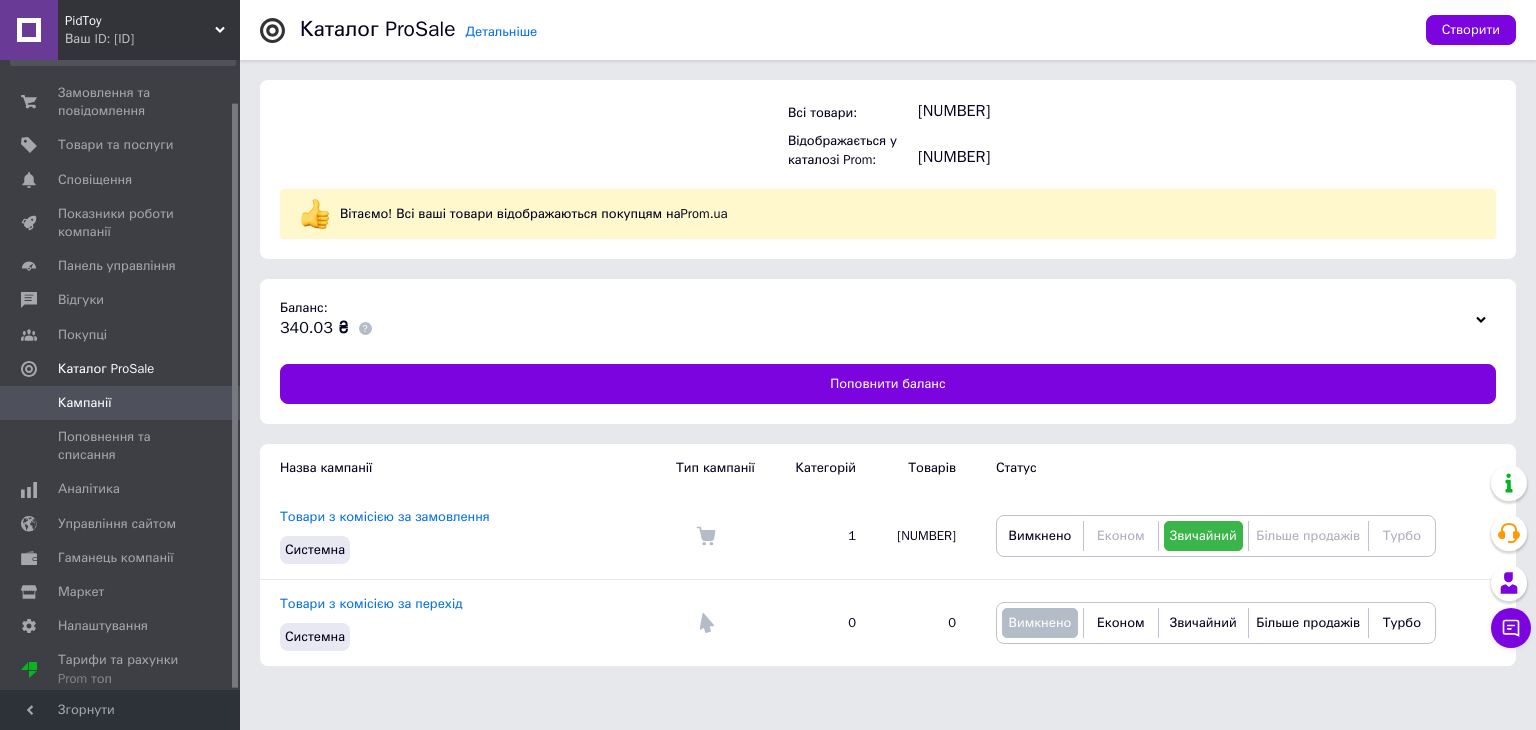 click on "PidToy" at bounding box center [140, 21] 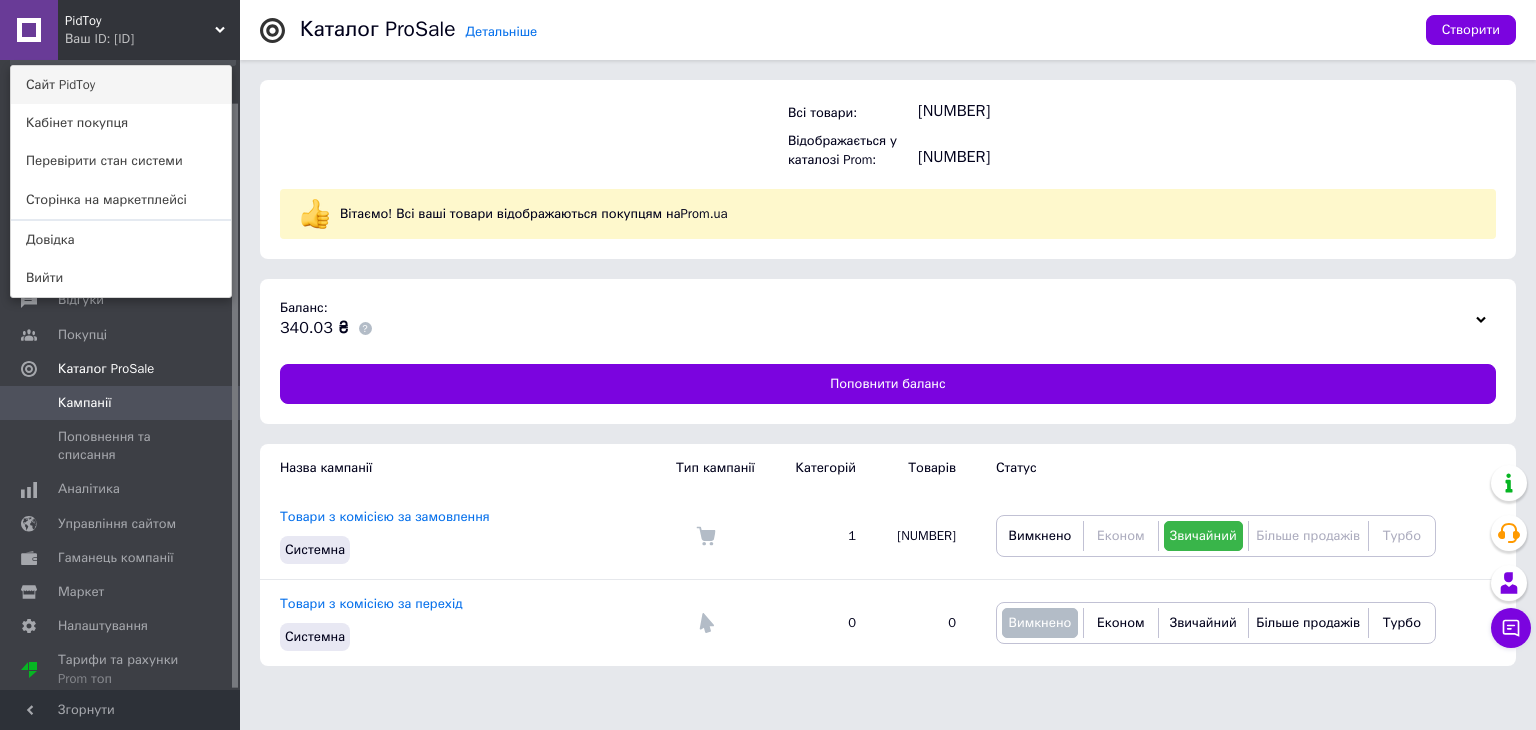 click on "Сайт PidToy" at bounding box center (121, 85) 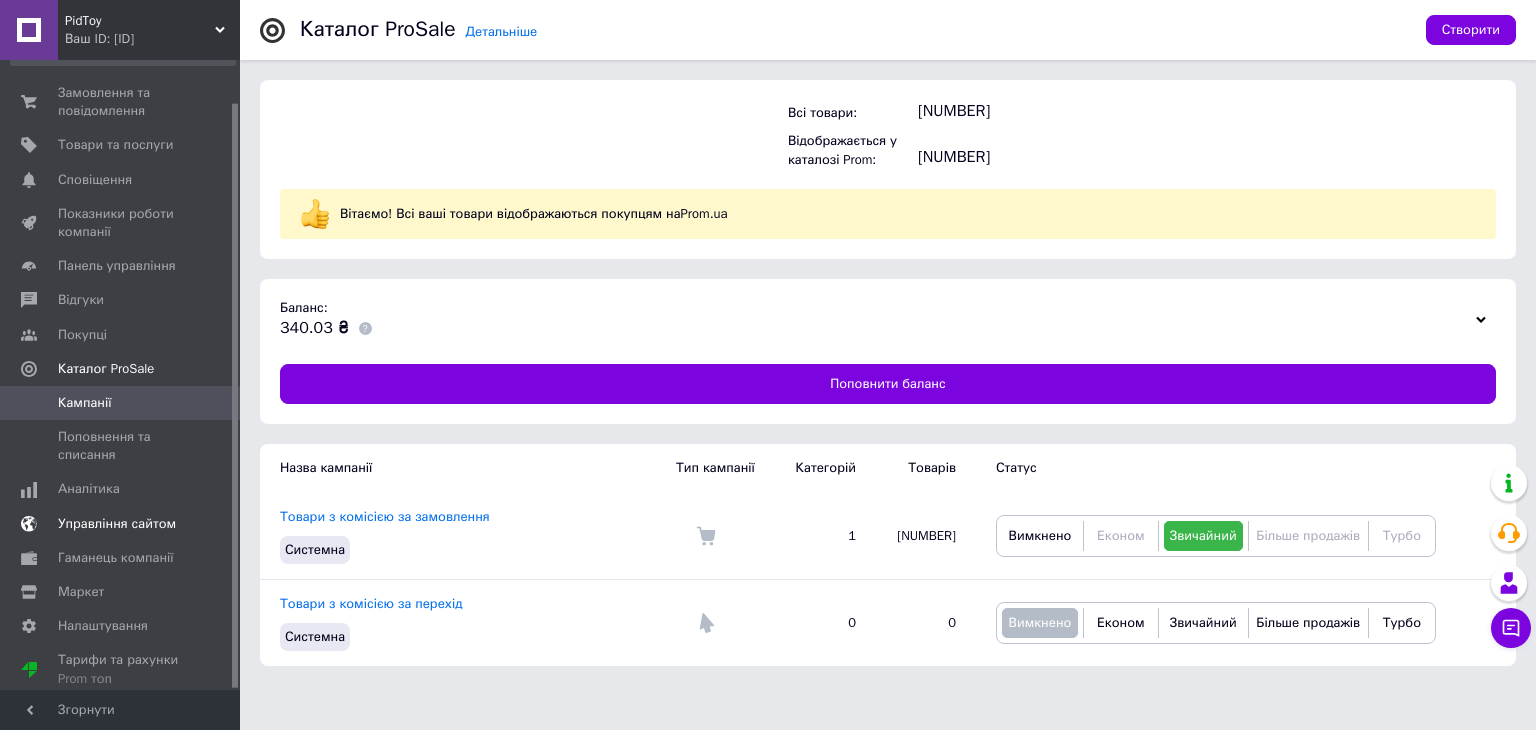 click on "Управління сайтом" at bounding box center [117, 524] 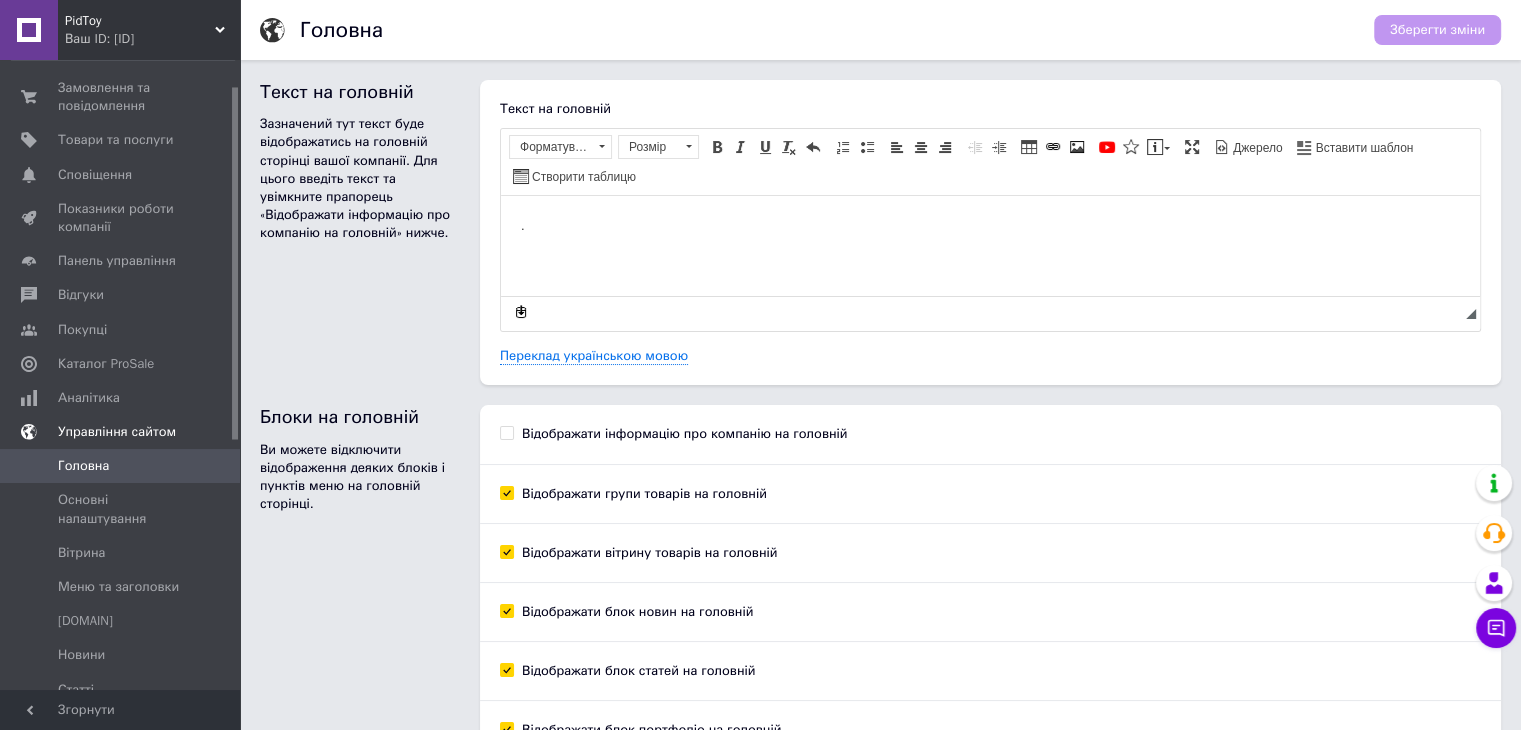 scroll, scrollTop: 0, scrollLeft: 0, axis: both 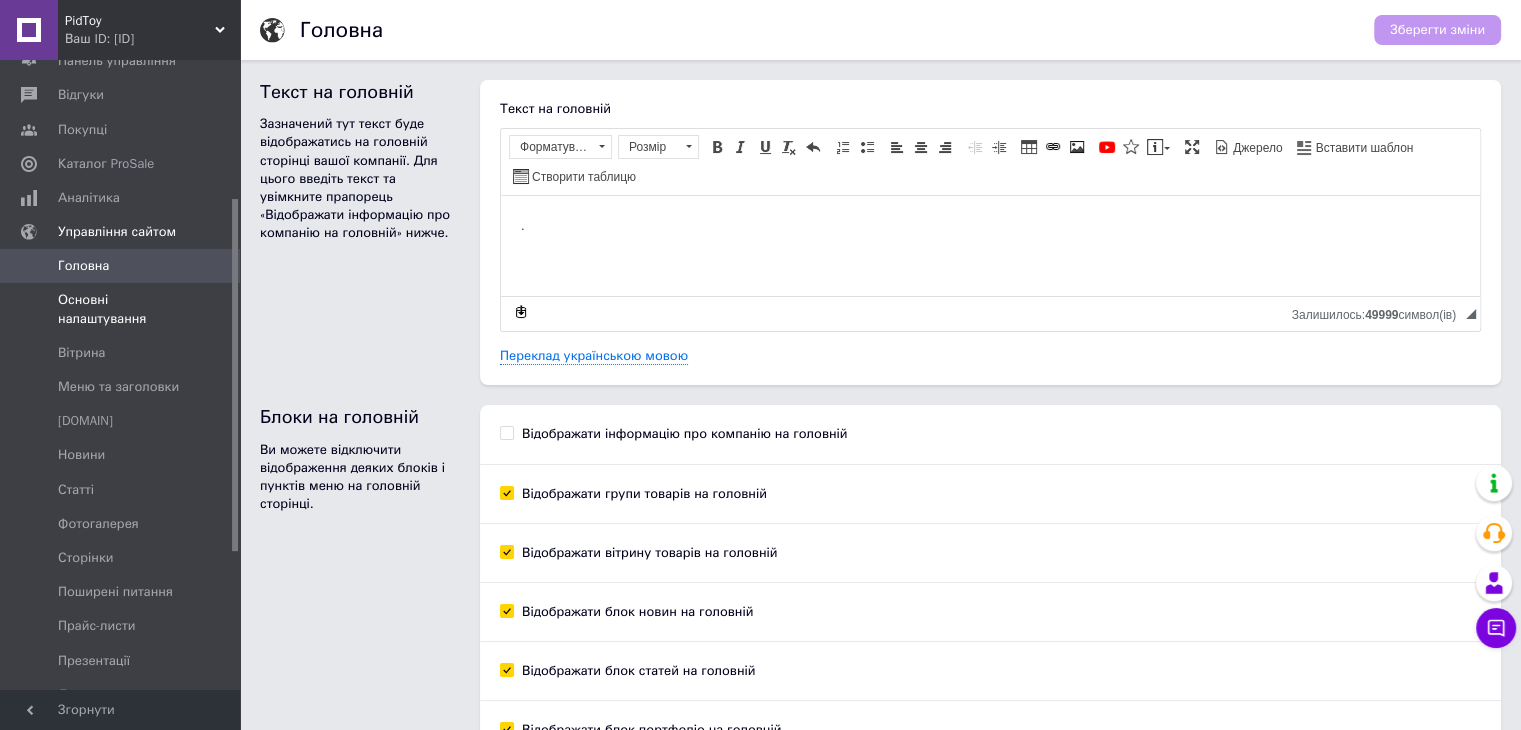 click on "Основні налаштування" at bounding box center [121, 309] 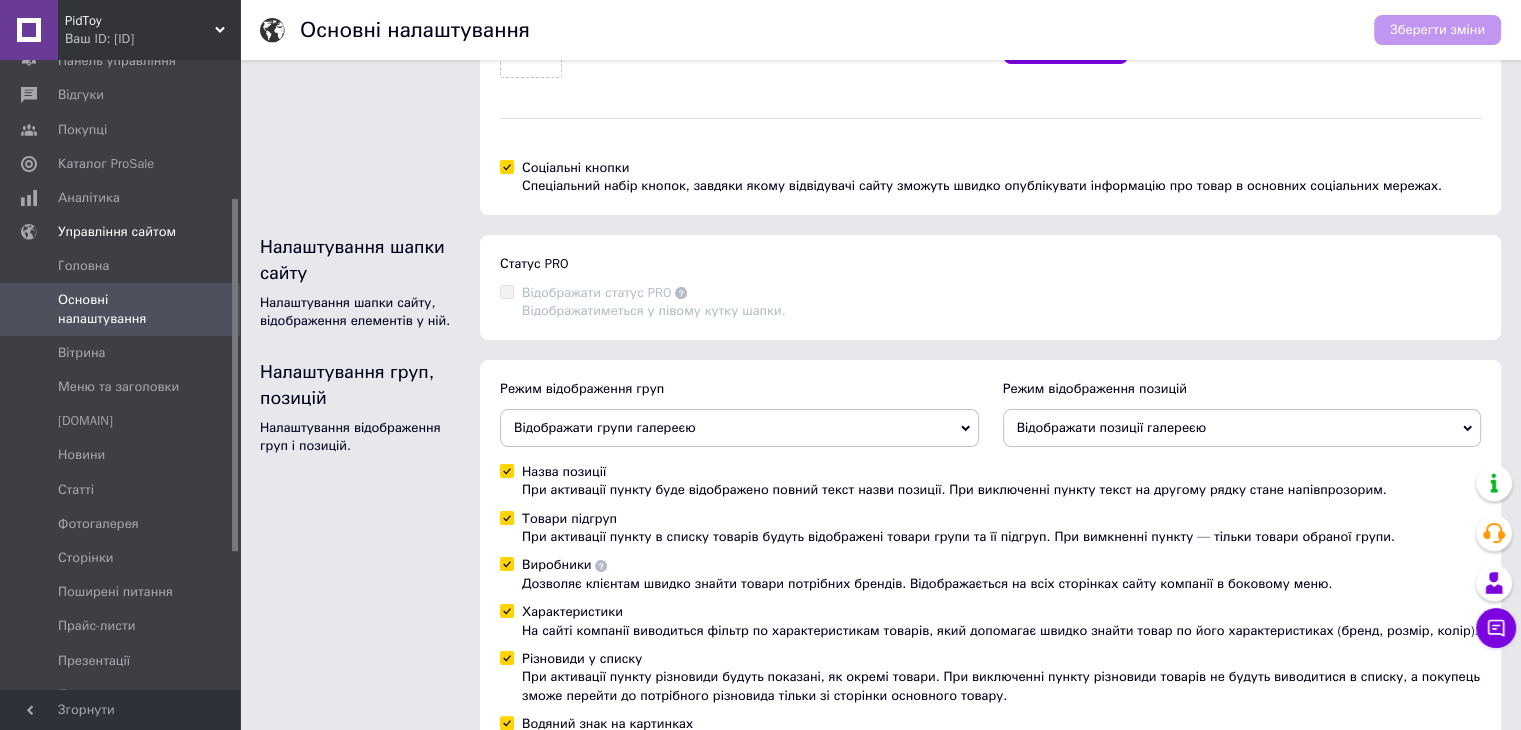 scroll, scrollTop: 300, scrollLeft: 0, axis: vertical 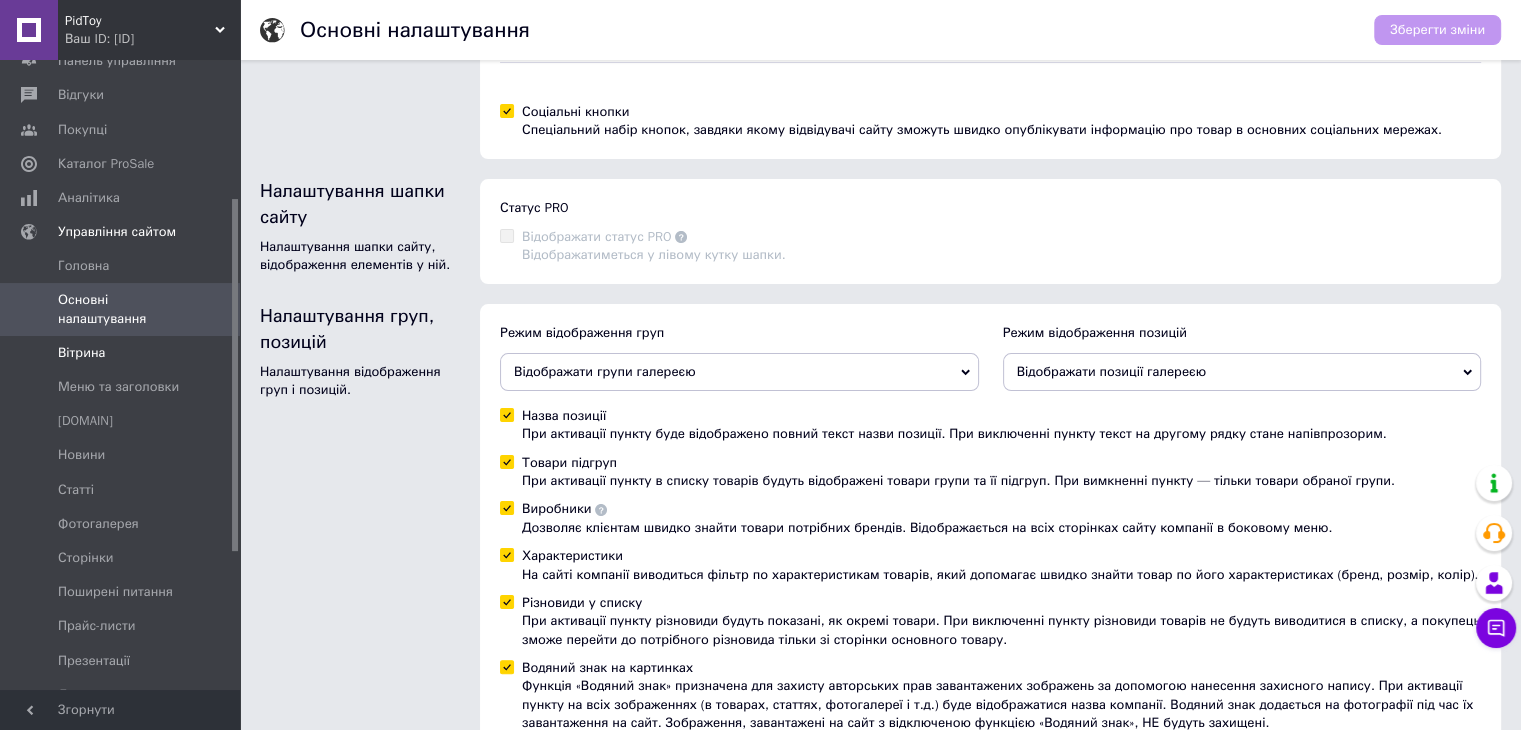 click on "Вітрина" at bounding box center (81, 353) 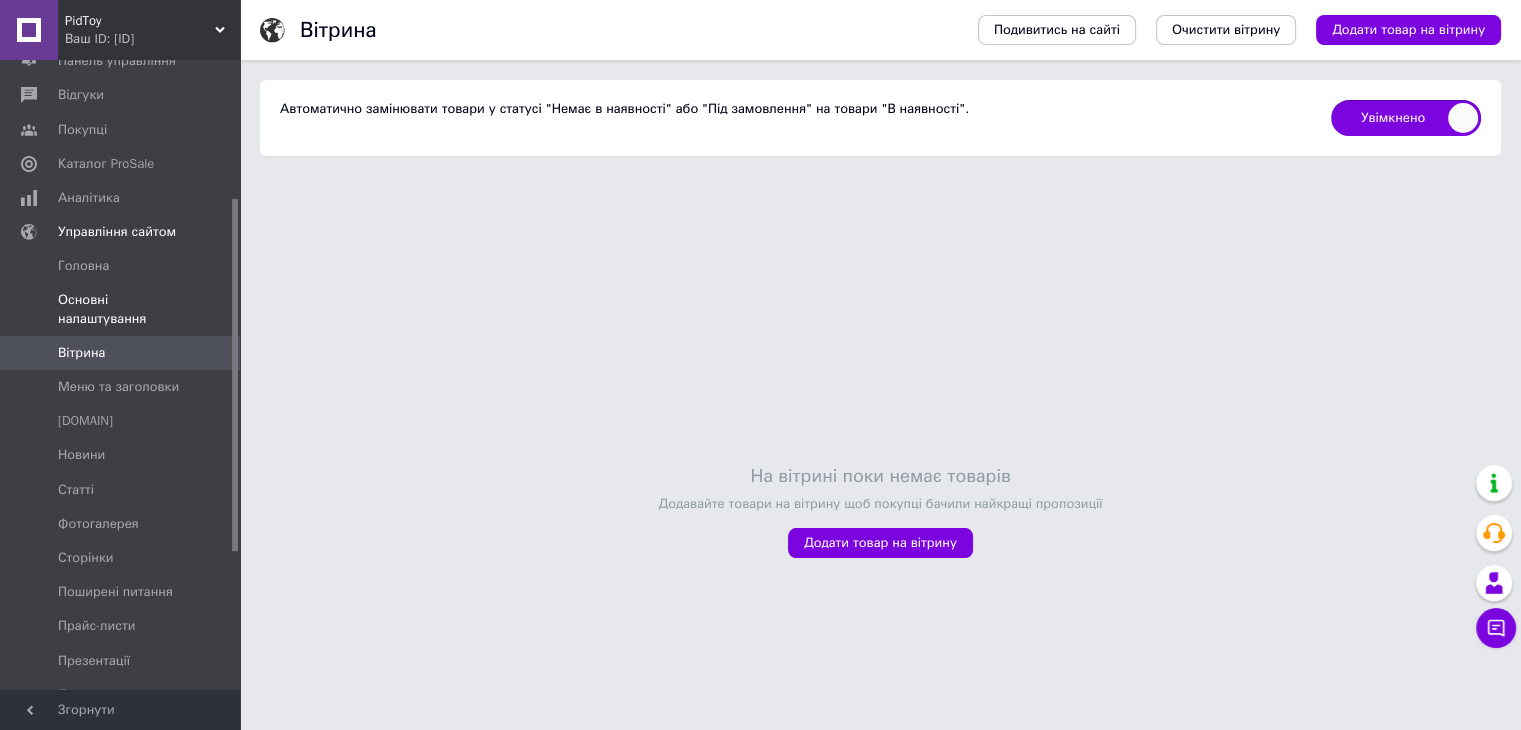 click on "Основні налаштування" at bounding box center [123, 309] 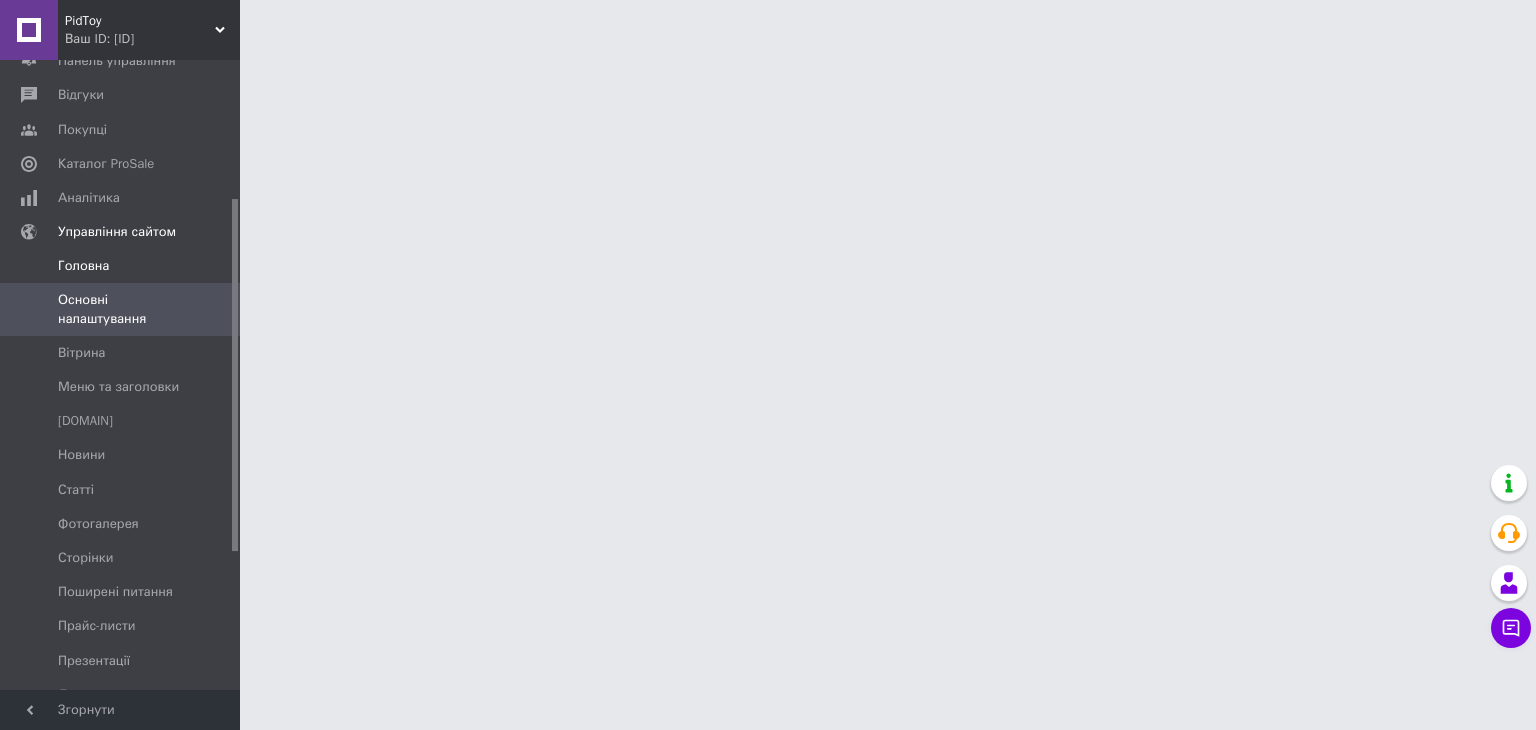 click on "Головна" at bounding box center (123, 266) 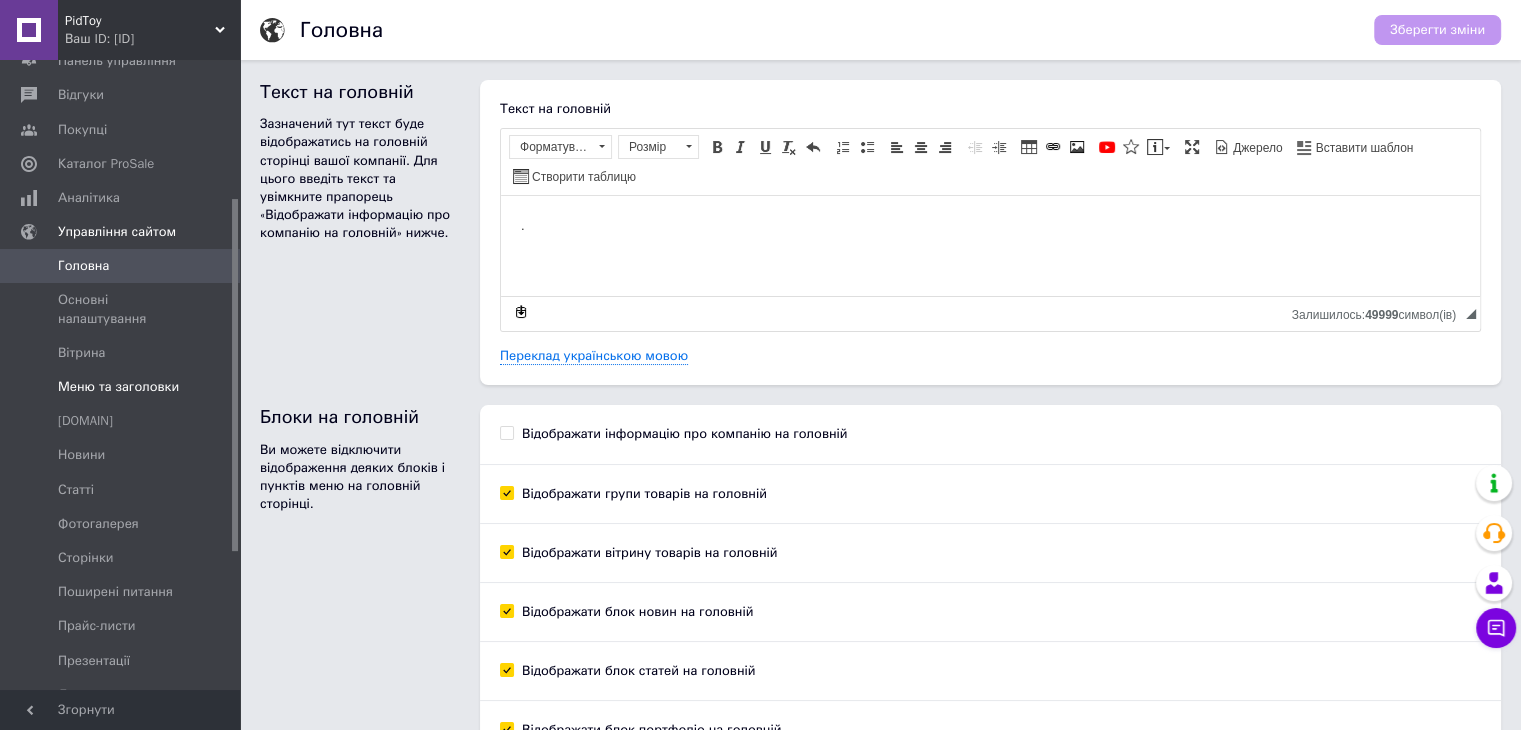 scroll, scrollTop: 0, scrollLeft: 0, axis: both 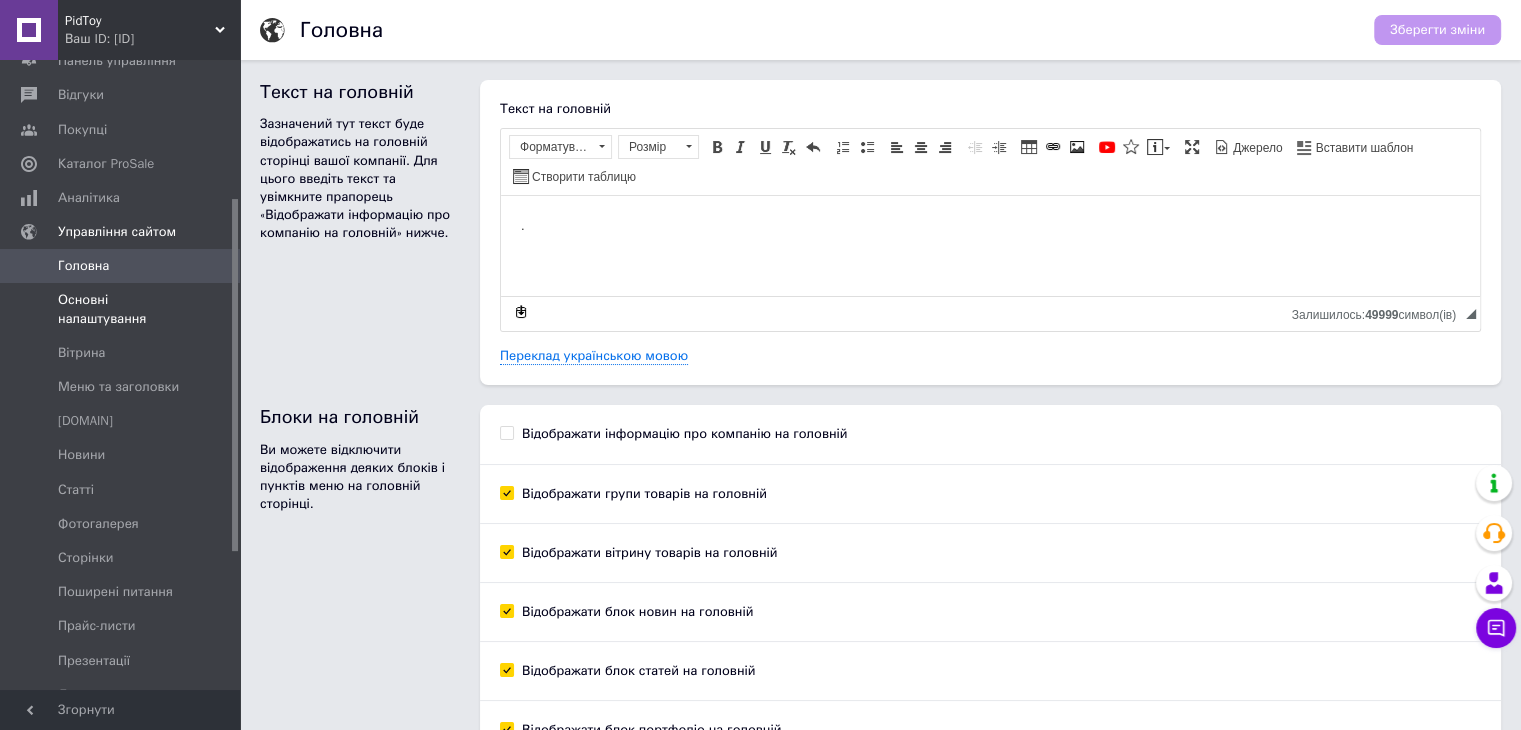 click on "Основні налаштування" at bounding box center [121, 309] 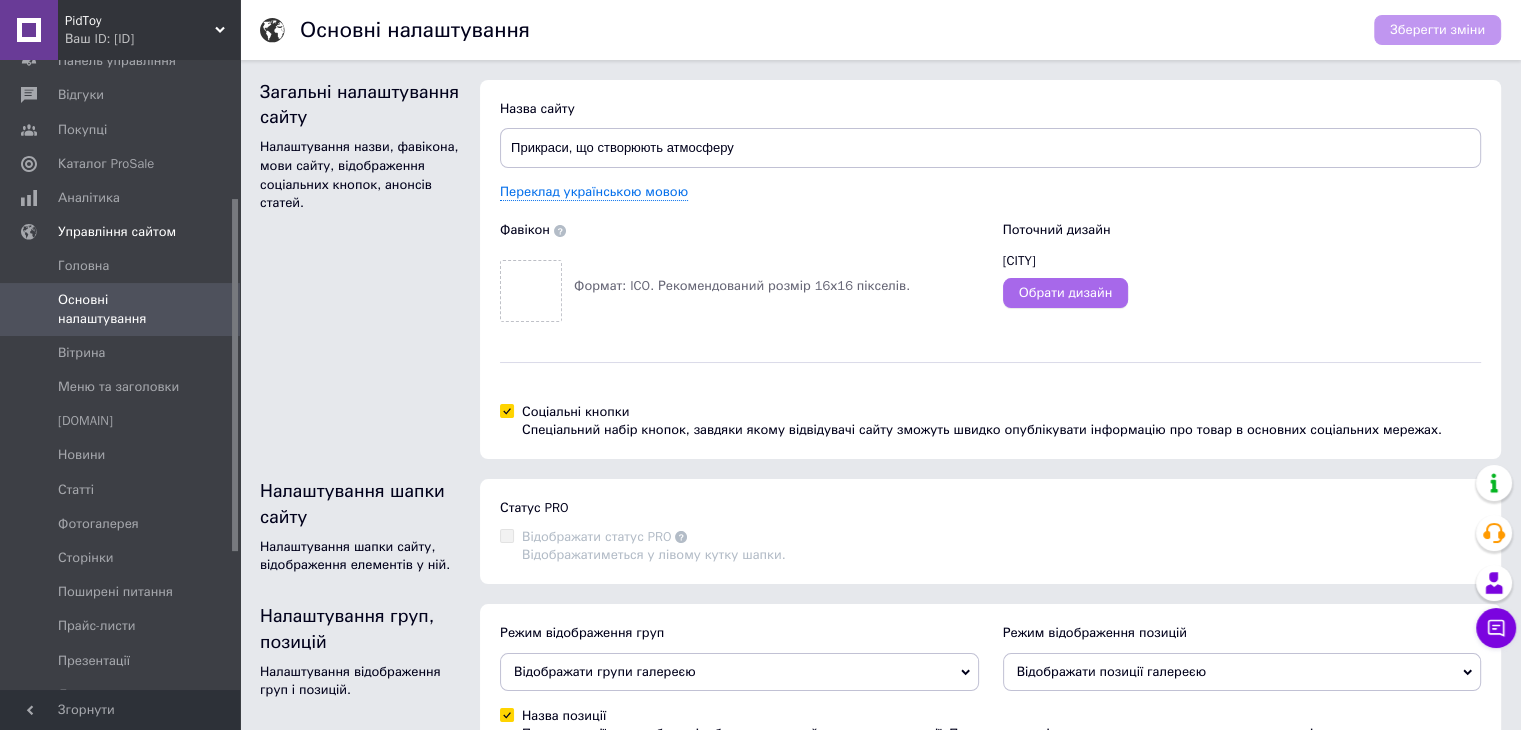 click on "Обрати дизайн" at bounding box center [1066, 293] 